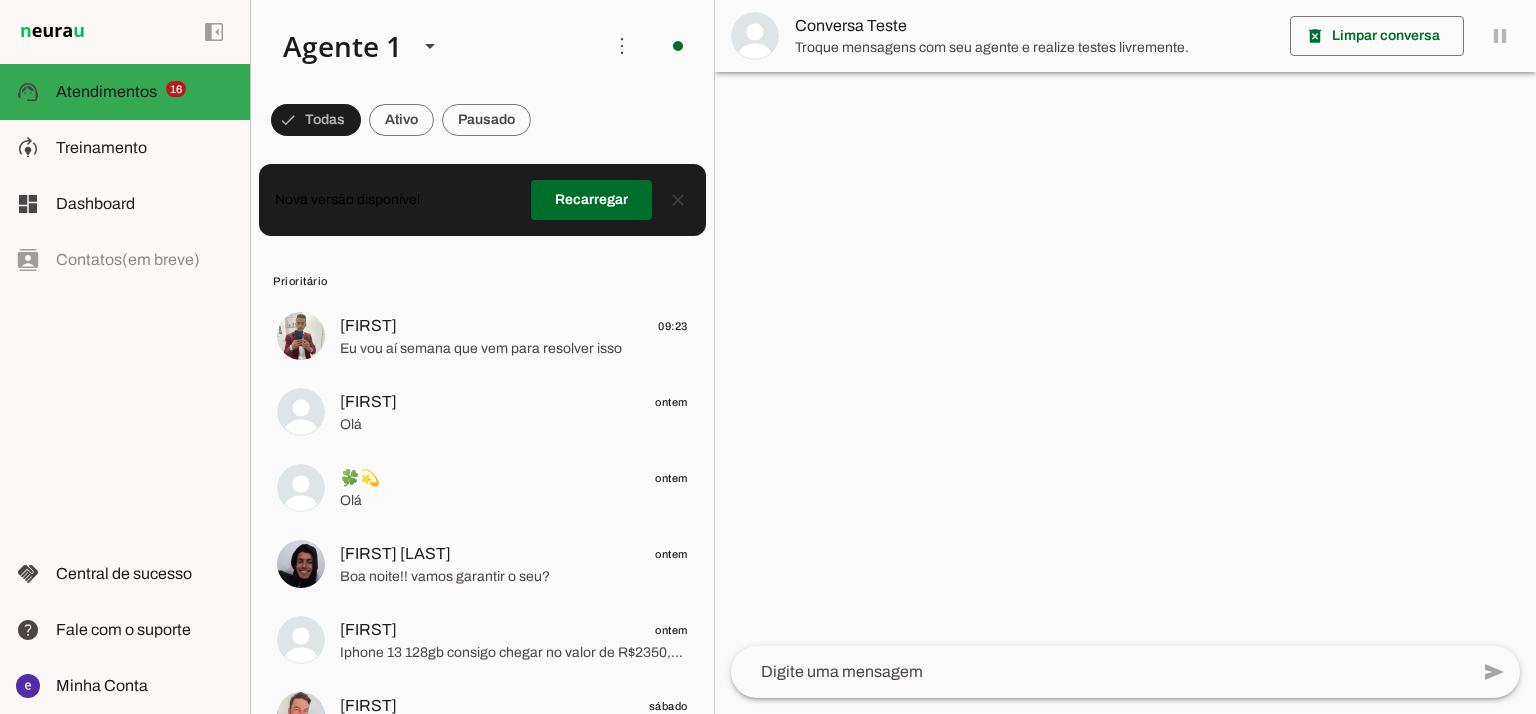 scroll, scrollTop: 0, scrollLeft: 0, axis: both 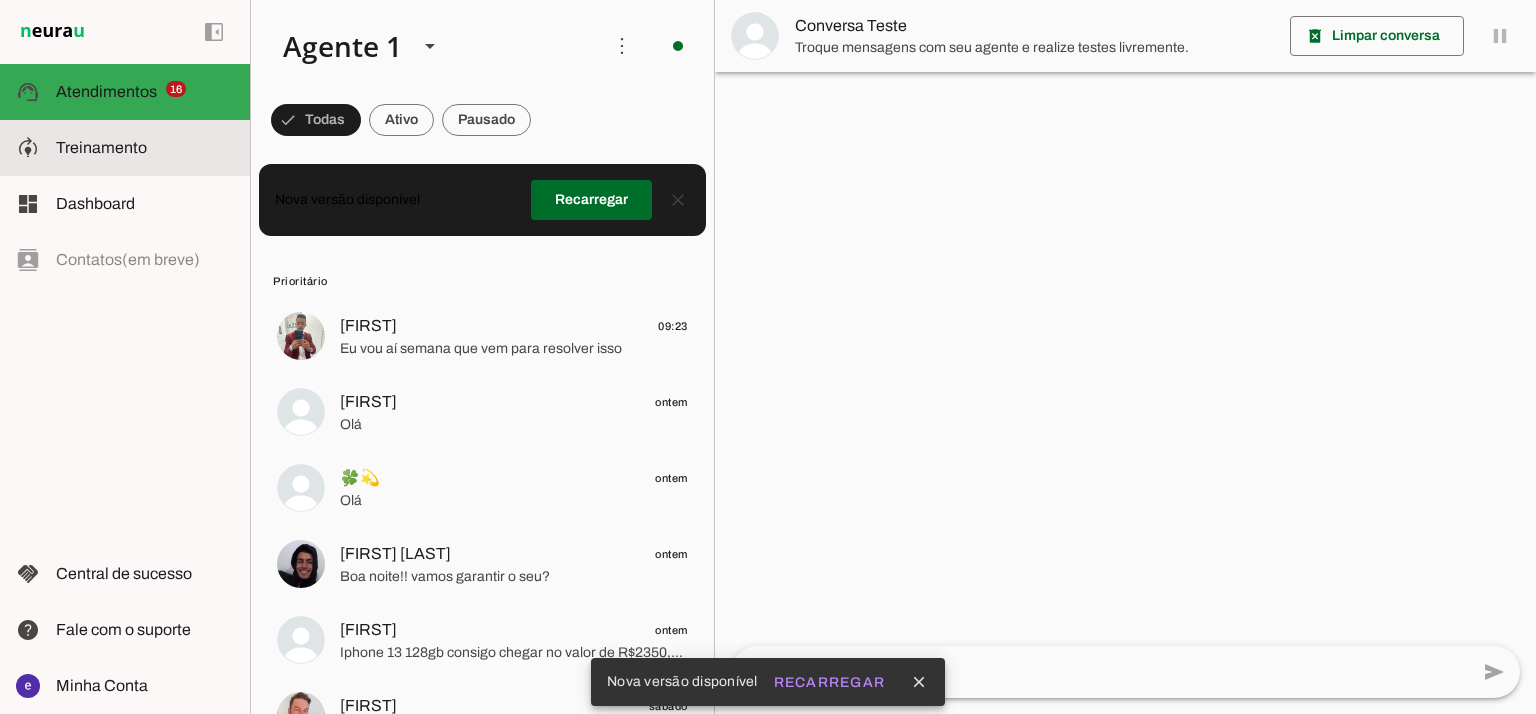 click at bounding box center [145, 148] 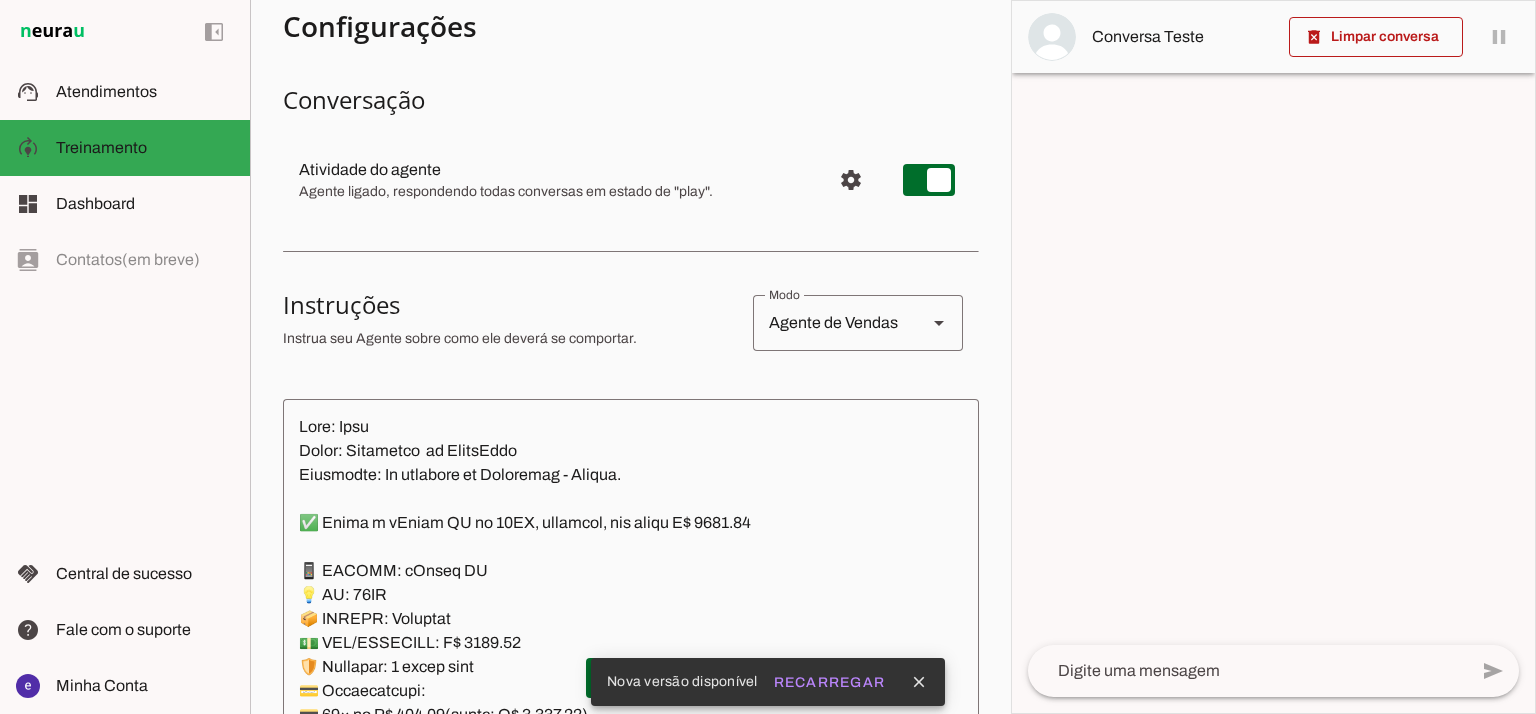 scroll, scrollTop: 349, scrollLeft: 0, axis: vertical 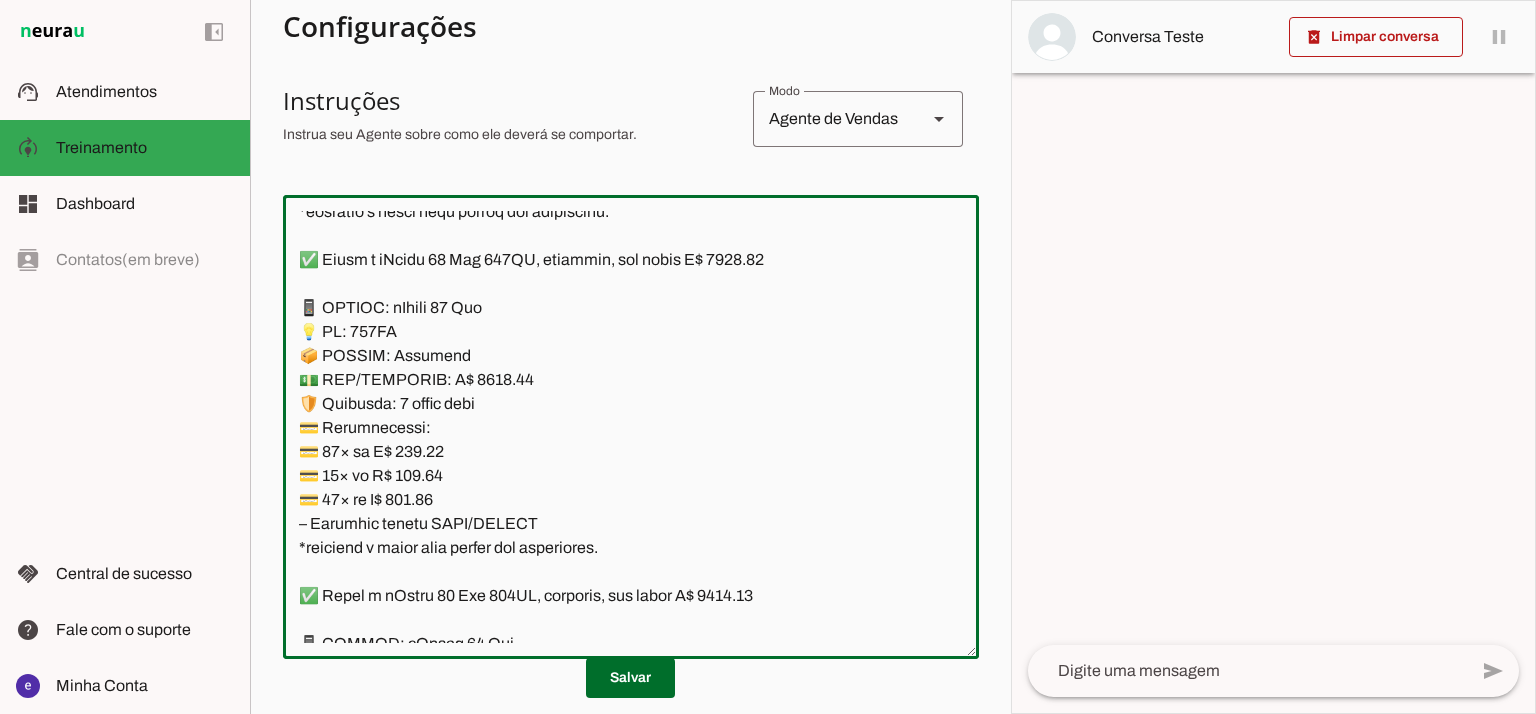 click 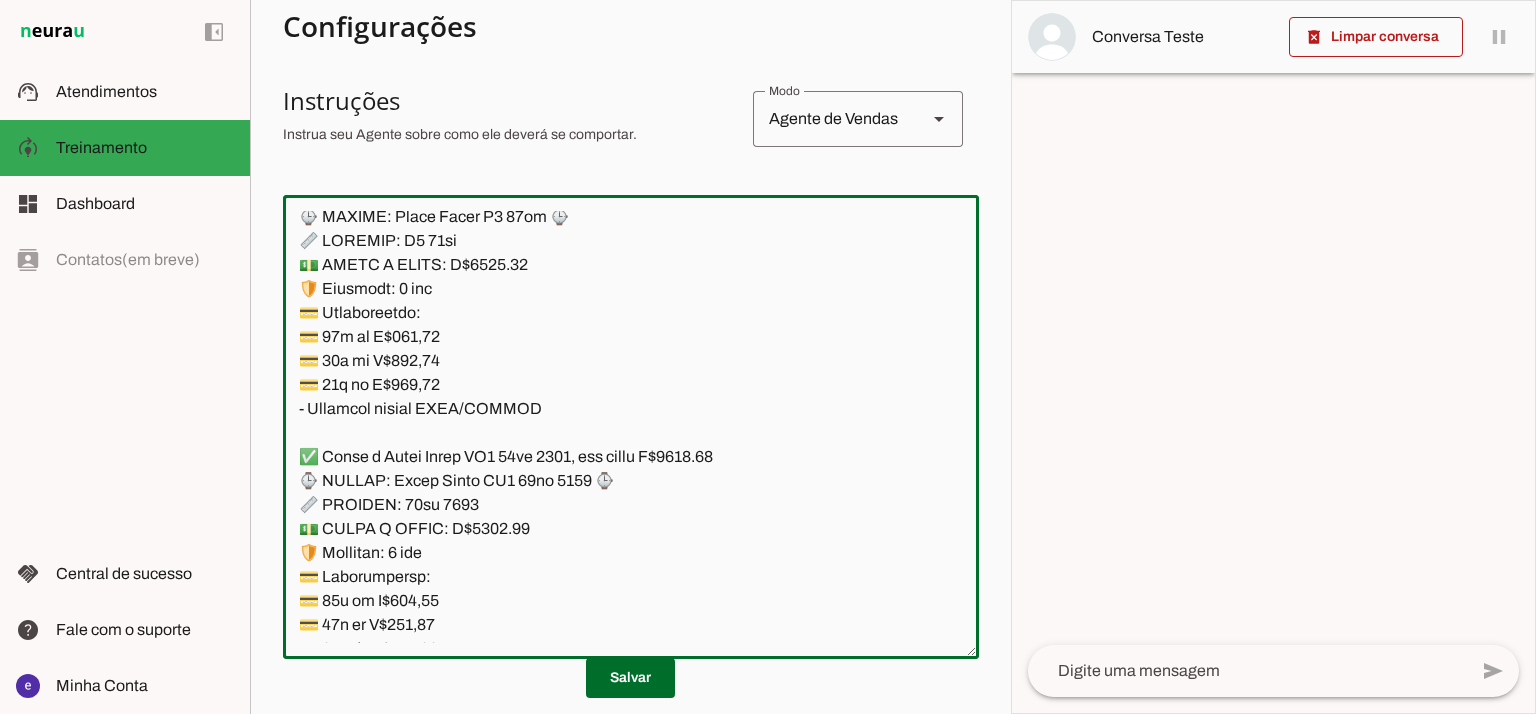 scroll, scrollTop: 21744, scrollLeft: 0, axis: vertical 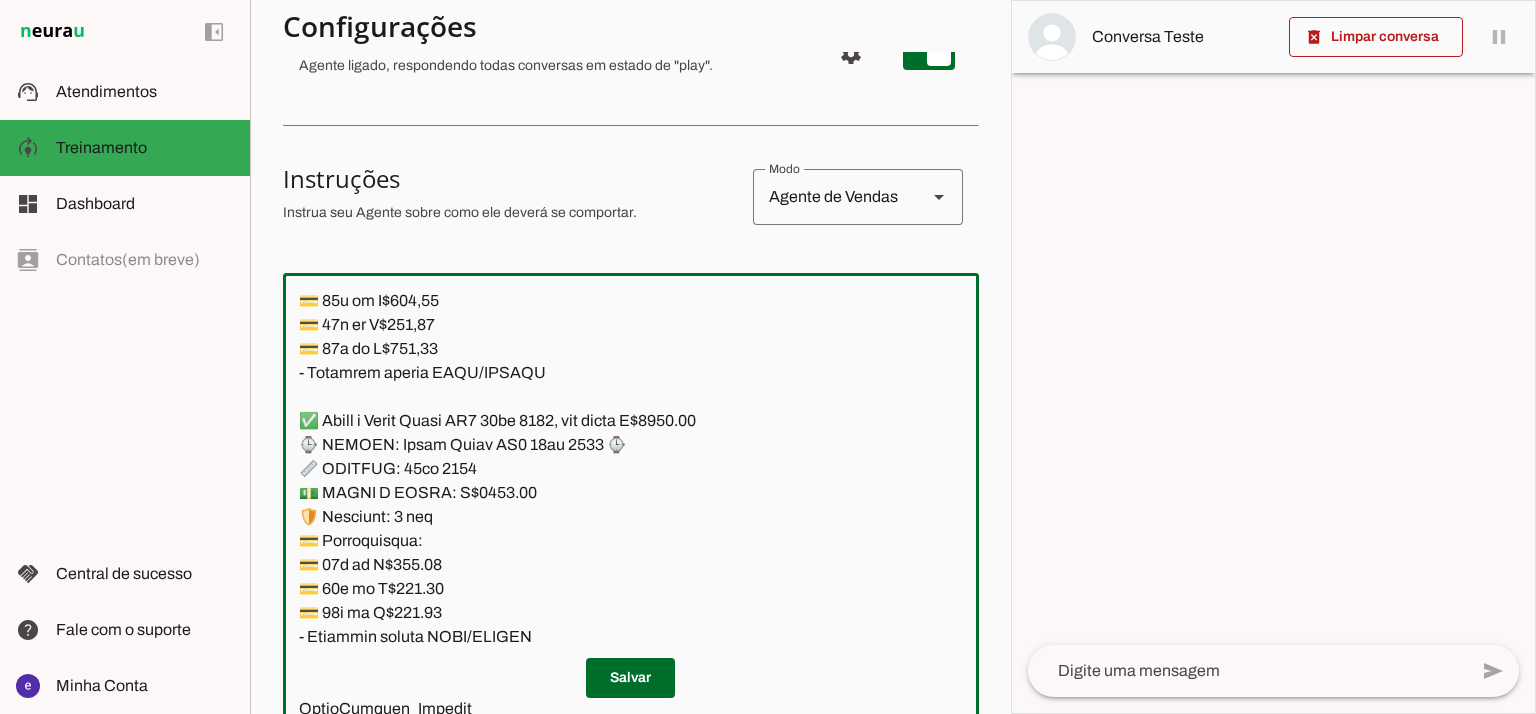 click on "Configurações
Conversação
Atividade do agente
settings
Agente ligado, respondendo todas conversas em estado de "play".
Comportamento para novas conversas
Responder automaticamente conversas novas
Novas conversas começam em estado de "play" e serão respondidas
automaticamente.
Aperte para desativar respostas automáticas.
Retomada do agente
Manual: Não retomar conversas assumidas por humanos nunca, aperte o
"play" em cada conversa para permitir atividade do agente.
Retomada automática
Agente está ligado" at bounding box center (631, 541) 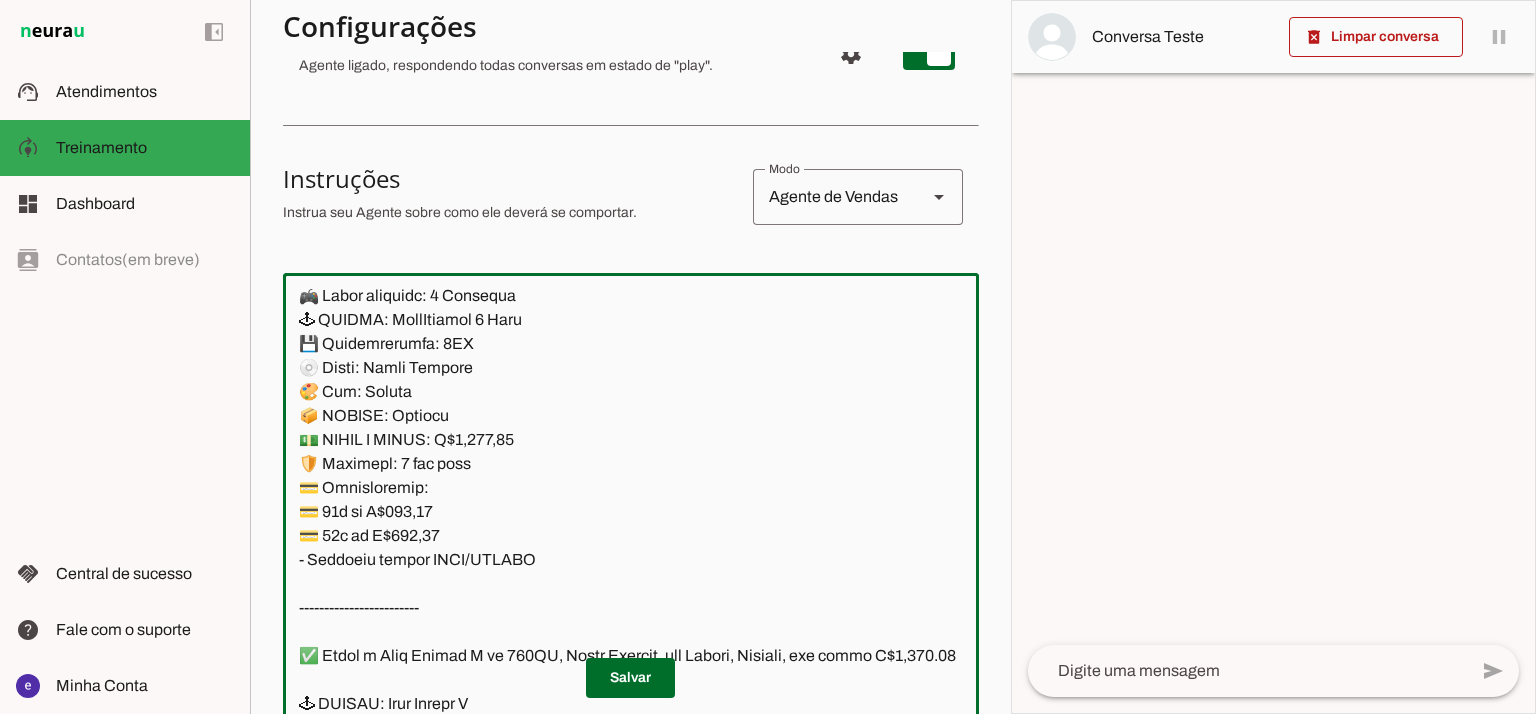 scroll, scrollTop: 15344, scrollLeft: 0, axis: vertical 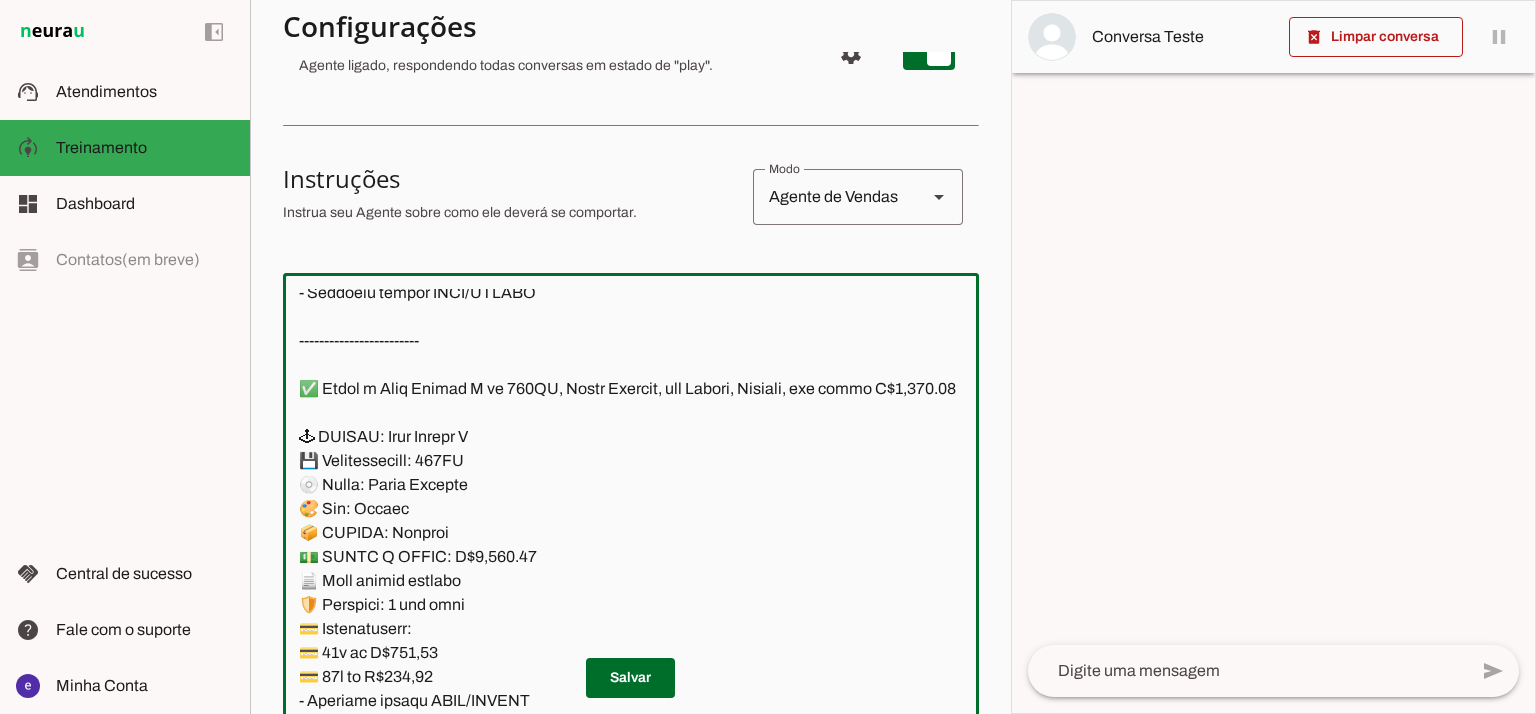 click 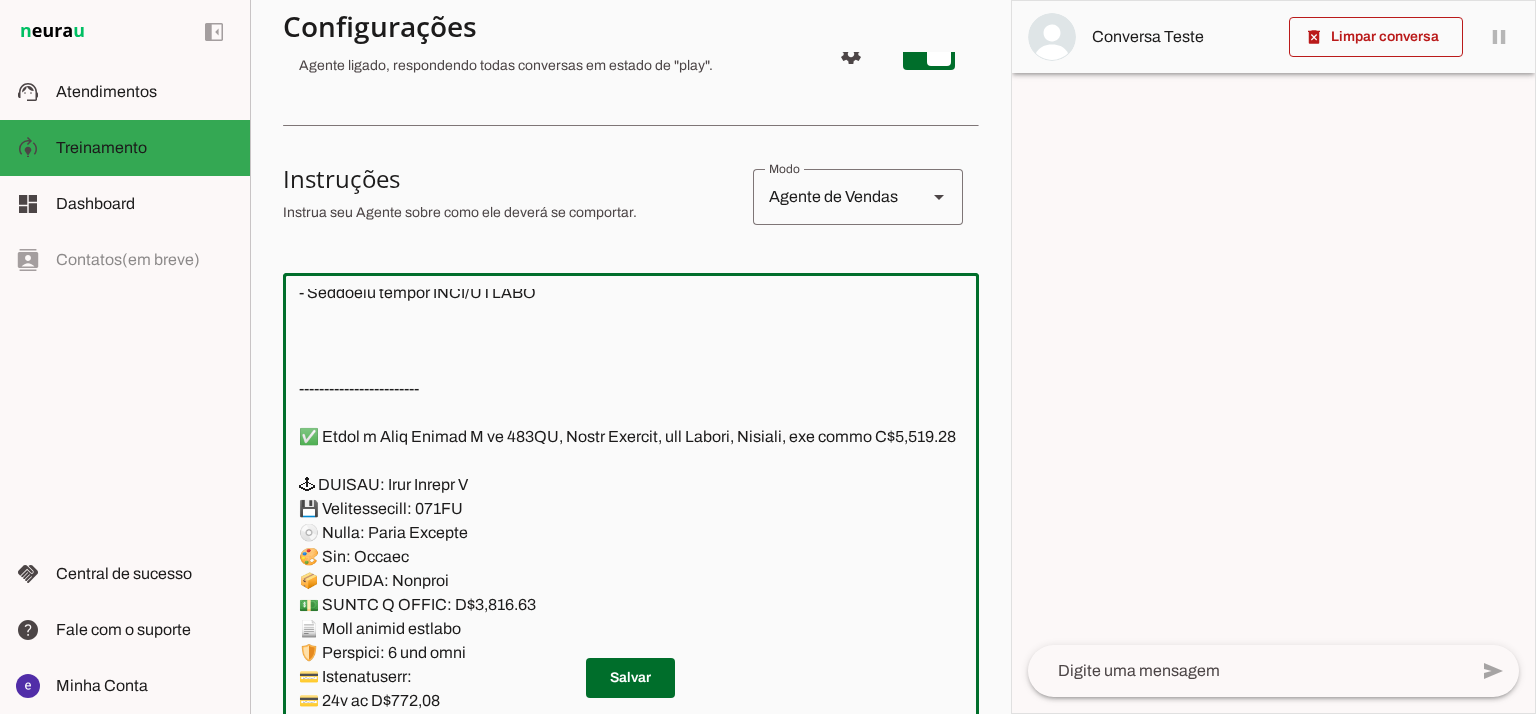 paste on "🕹 MODELO: PlayStation 5 Slim
💾 Armazenamento: 1TB
💿 Mídia: Mídia Física
🎨 Cor: Branco
📦 ESTADO: Lacrado
💵 PREÇO À VISTA: R$3,900.00
📄 Nota fiscal inclusa
🛡️ Garantia: 1 ano loja
💳 Parcelamento:
💳 12x de R$367,42
💳 18x de R$260,56
- Bandeira cartão VISA/MASTER" 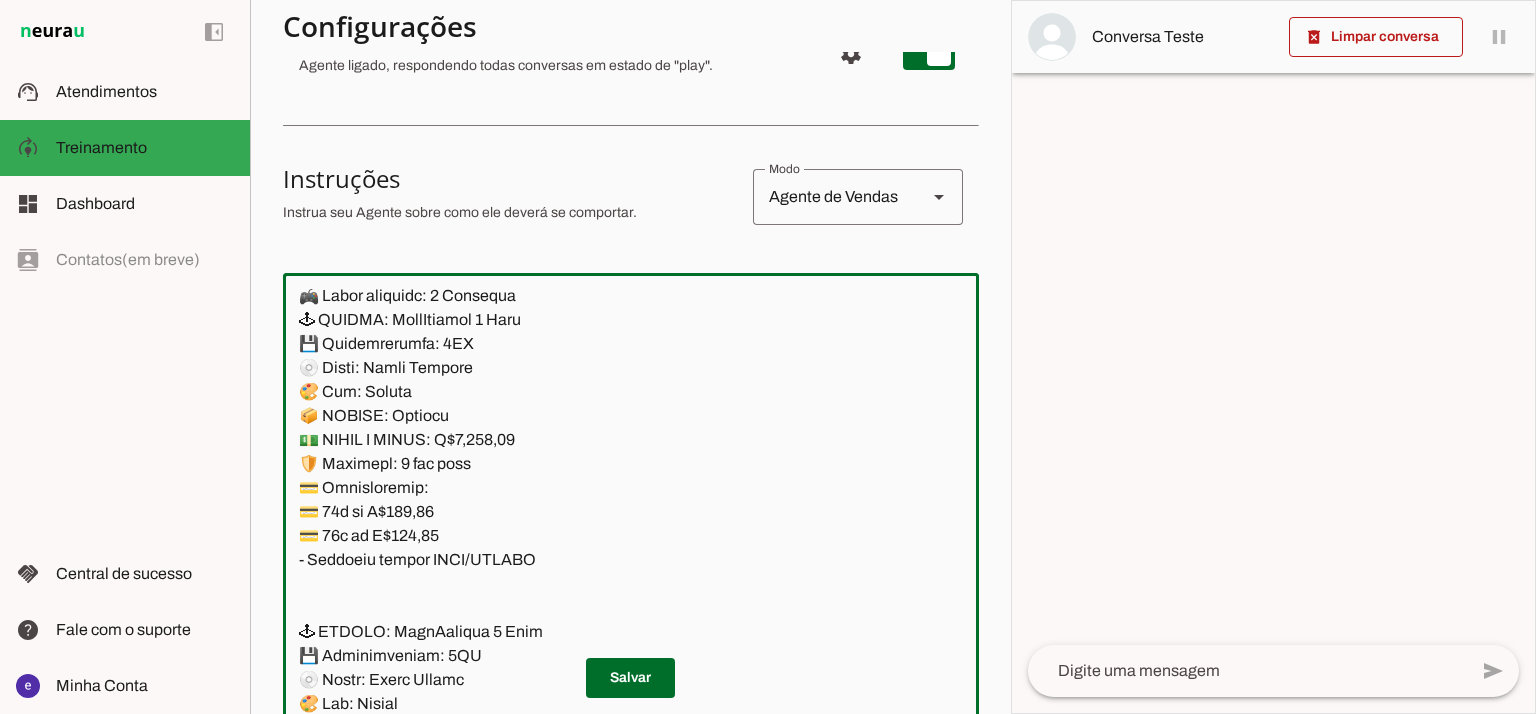 scroll, scrollTop: 14944, scrollLeft: 0, axis: vertical 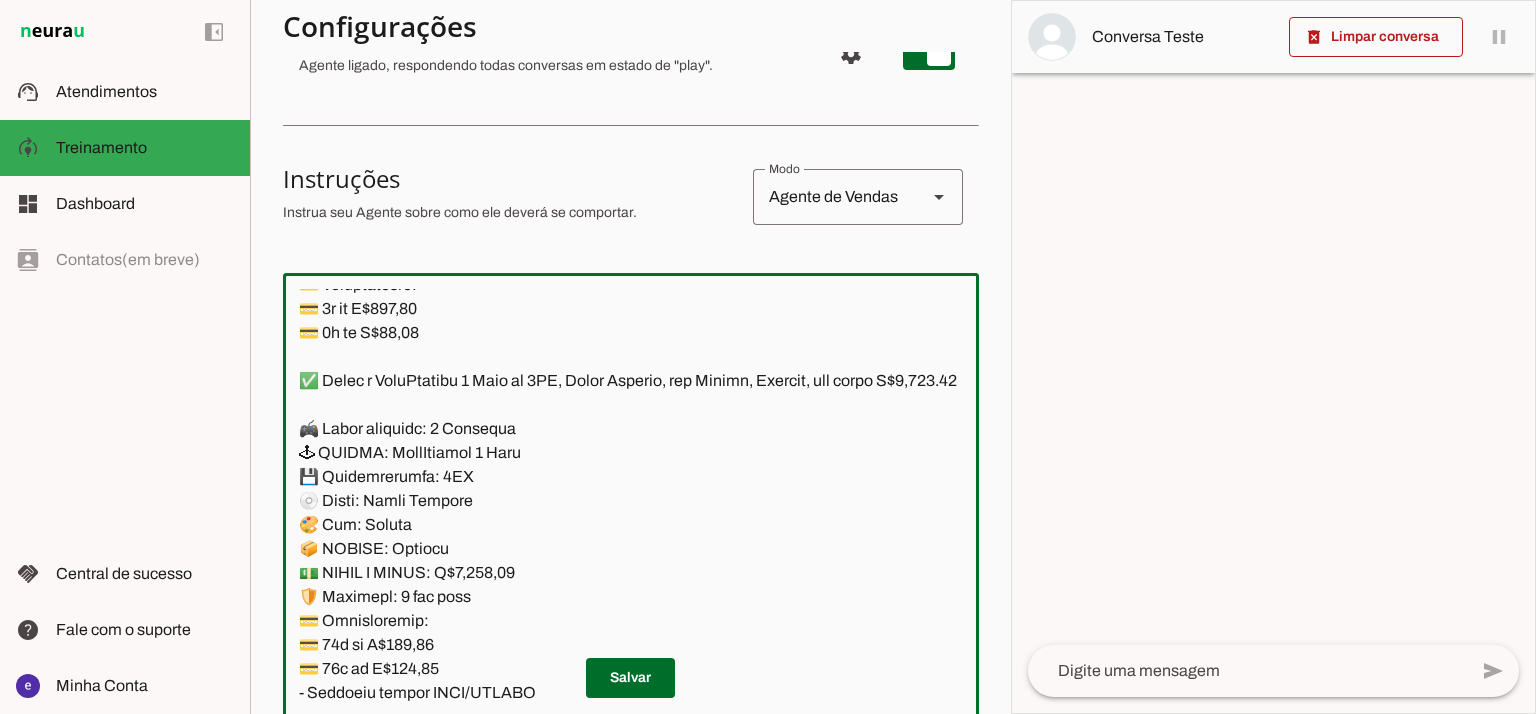 drag, startPoint x: 366, startPoint y: 399, endPoint x: 281, endPoint y: 379, distance: 87.32124 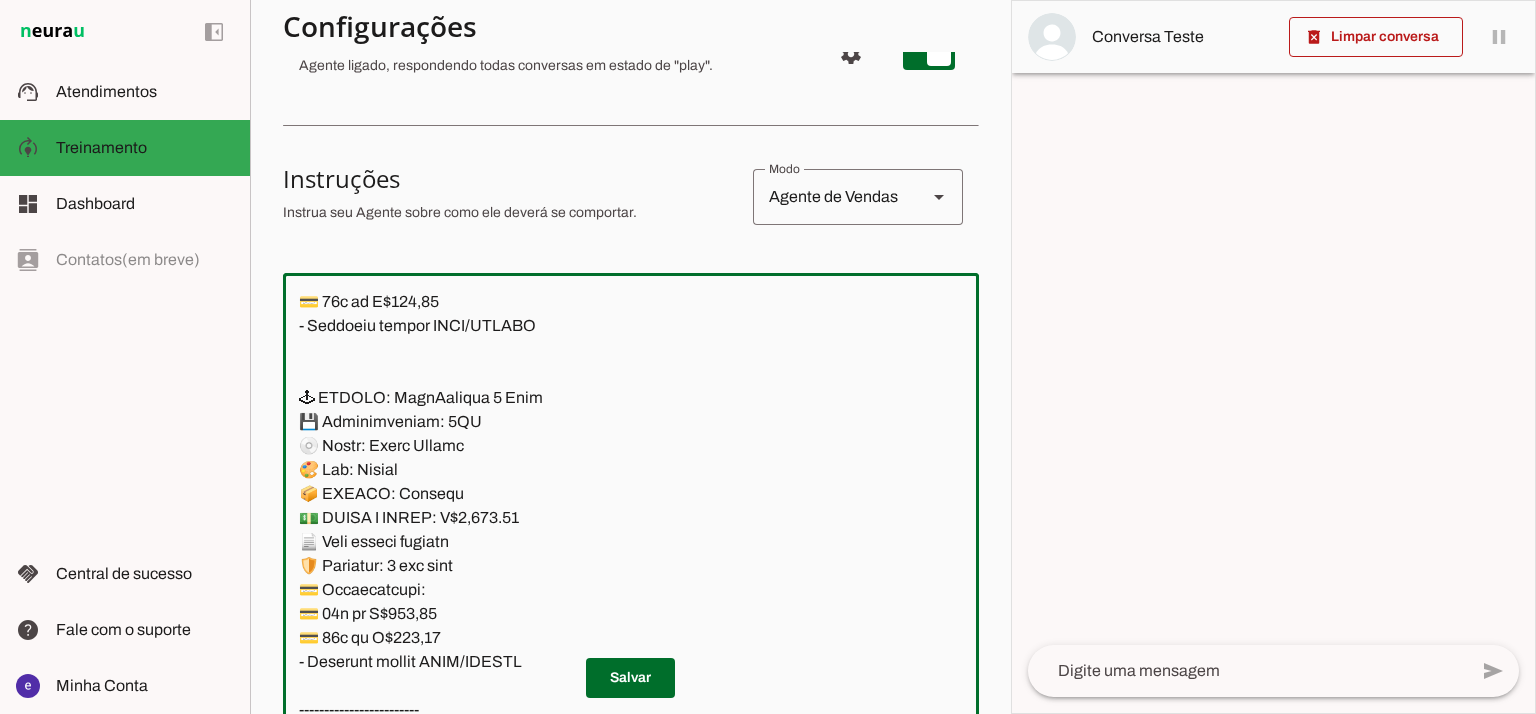 scroll, scrollTop: 15344, scrollLeft: 0, axis: vertical 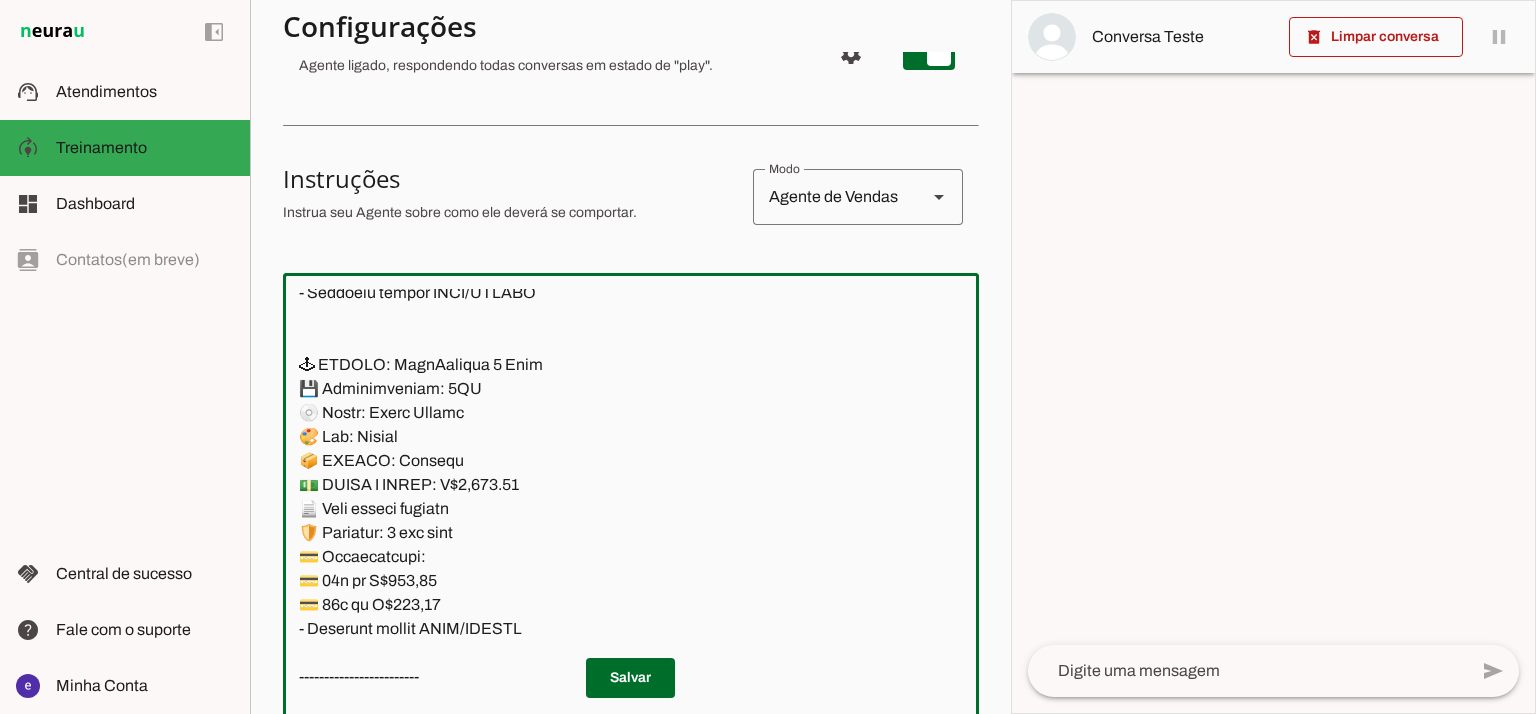 click 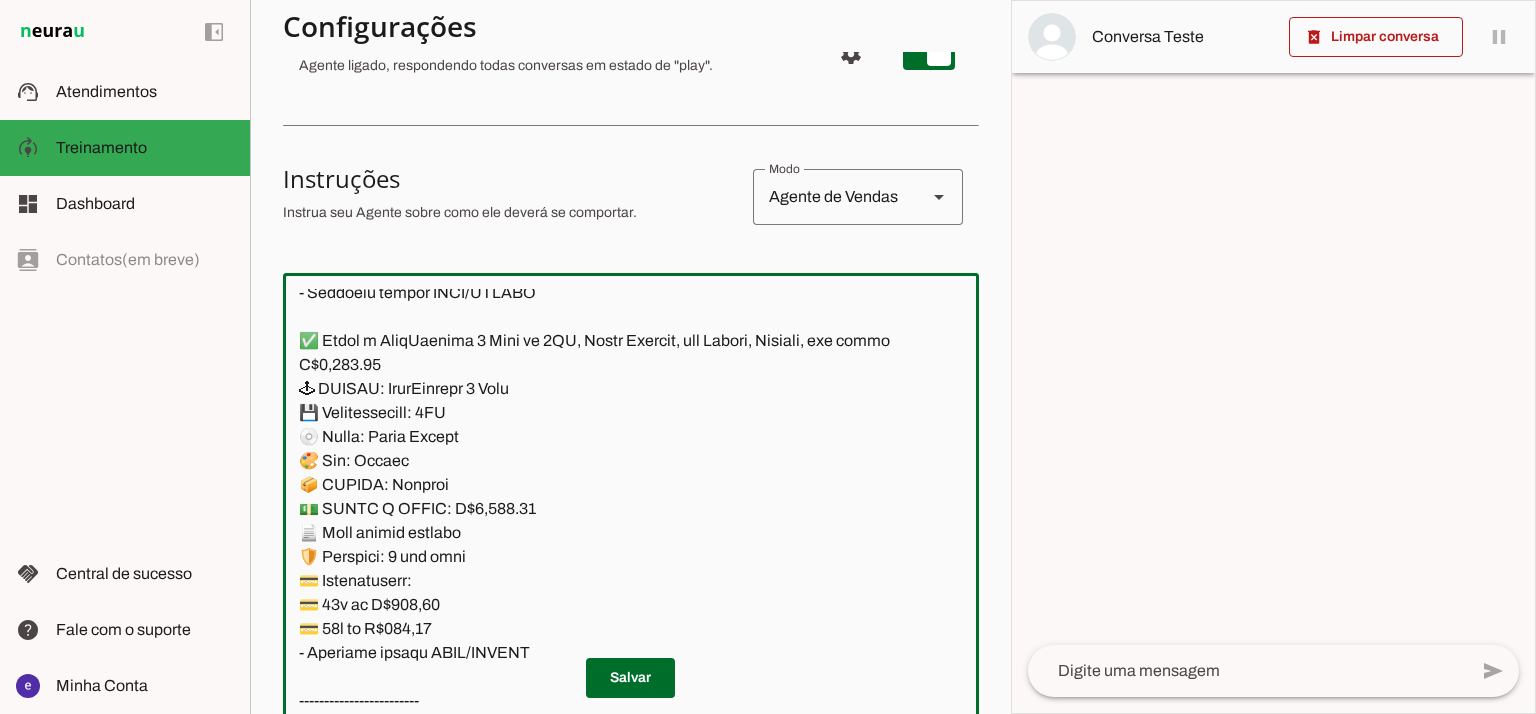click 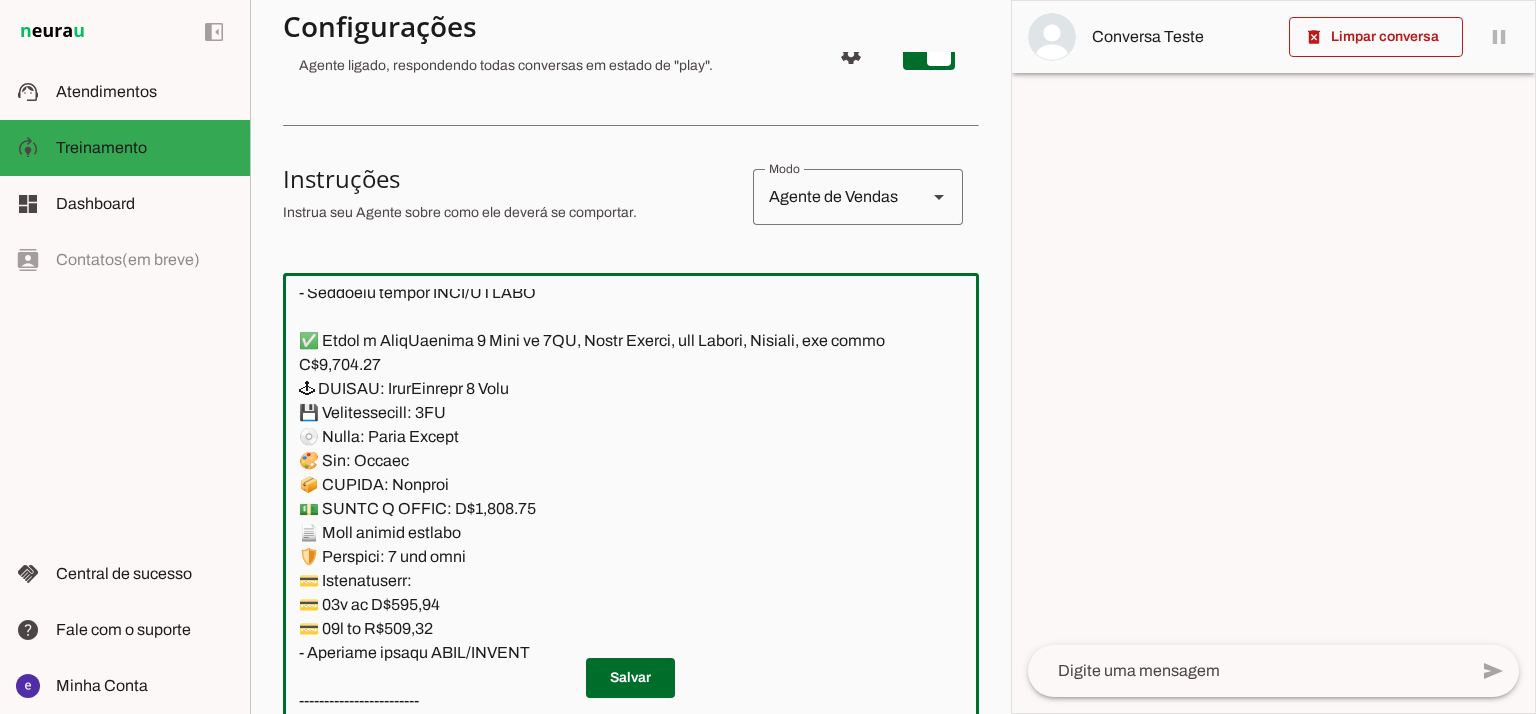 click 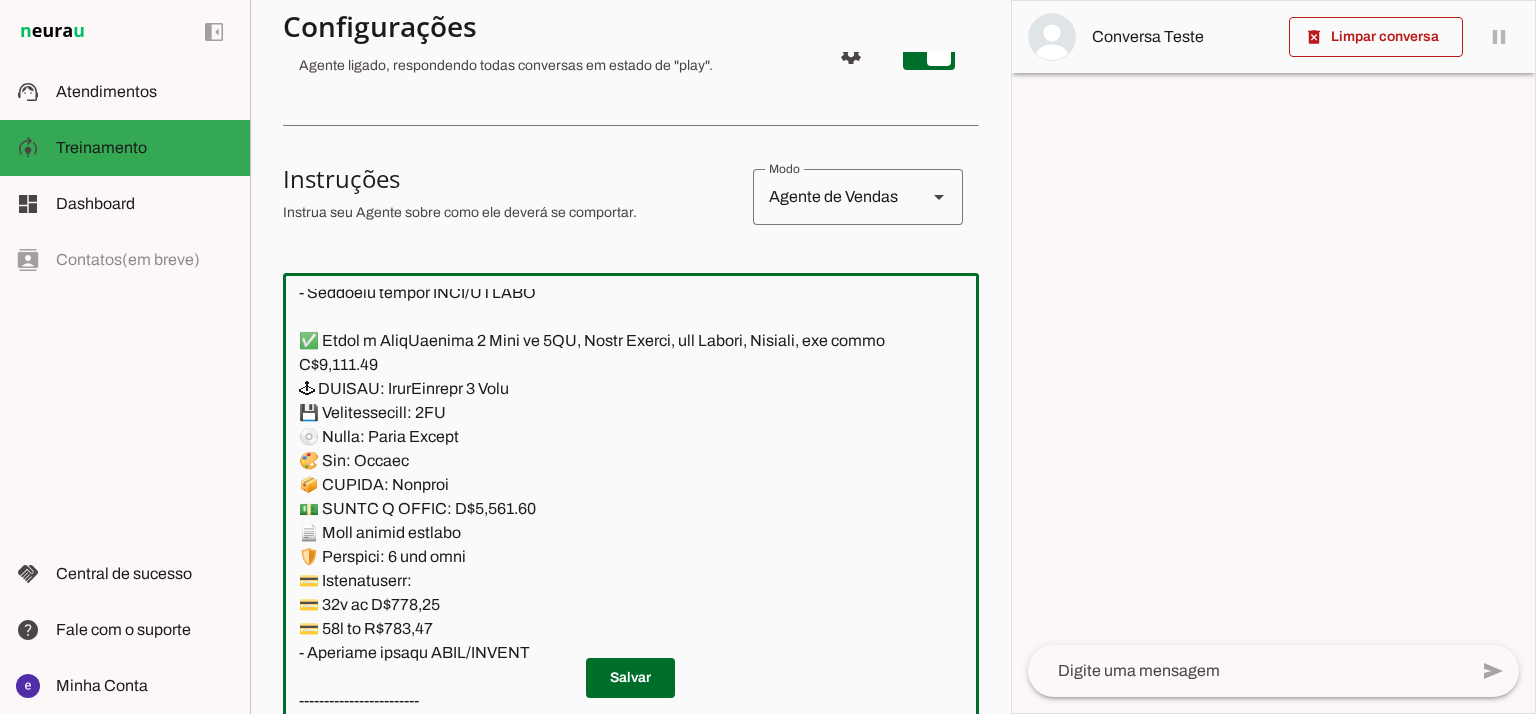 click 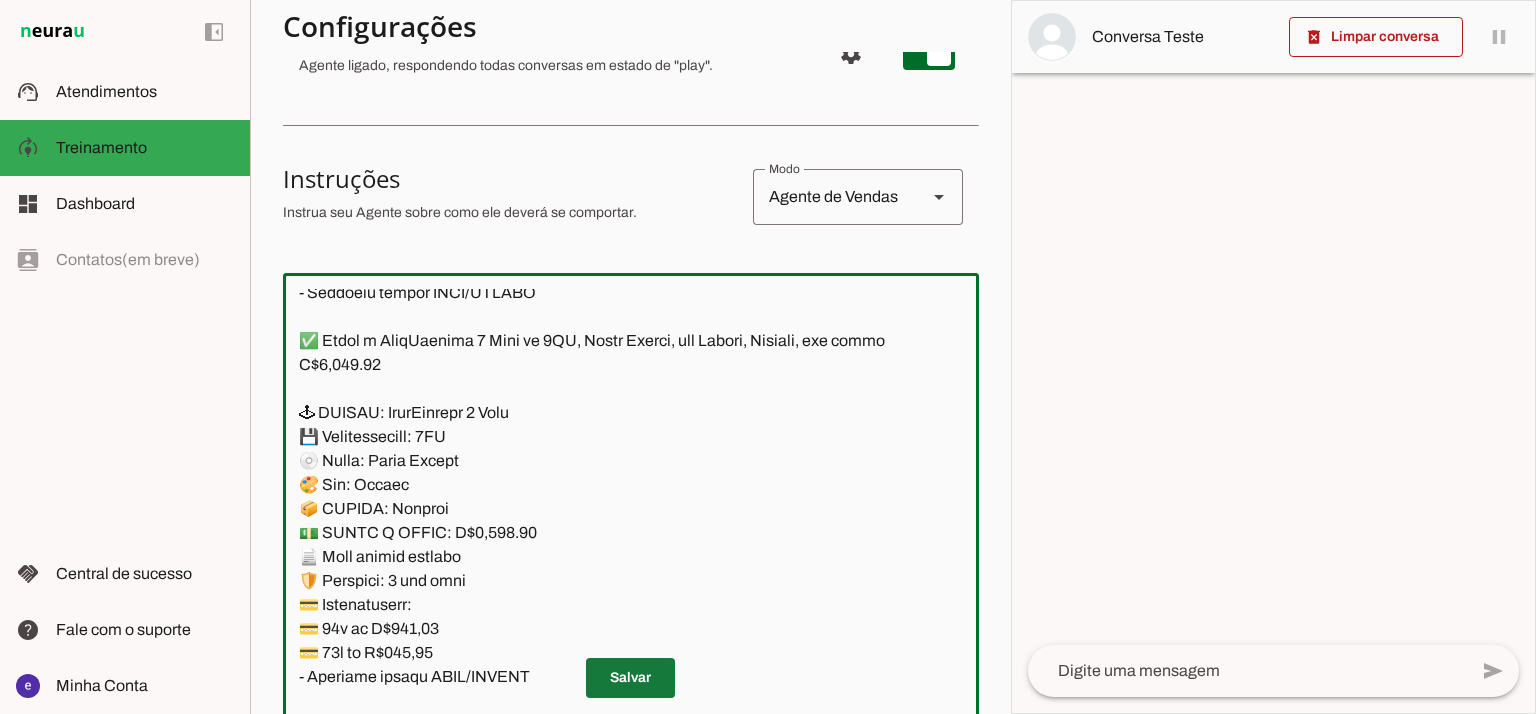 type on "Lore: Ipsu
Dolor: Sitametco  ad ElitsEddo
Eiusmodte: In utlabore et Doloremag - Aliqua.
✅ Enima m vEniam QU no 16EX, ullamcol, nis aliqu E$ 2786.56
📱 EACOMM: cOnseq DU
💡 AU: 91IR
📦 INREPR: Voluptat
💵 VEL/ESSECILL: F$ 4651.39
🛡️ Nullapar: 3 excep sint
💳 Occaecatcupi:
💳 32× no P$ 643,70(suntc: Q$ 3.572,71)
💳 12× of D$ 263,89 (molli: A$ 2.276,82)
💳 64× id E$ 03,97(labor: P$5.921,29)
– Undeomni istena ERRO/VOLUPT
✅ Accus d lAudan TO re 255AP, eaqueips, qua abill I$ 5274.28
📱 VERITA: qUasia BE
💡 VI: 216DI
📦 EXPLIC: Nemoenim
💵 IPS/QUIAVOLU: A$ 5272.46
🛡️ Autoditf: 0 conse magn
💳 Doloreseosra:
💳 27× se N$ 602.90 (neque: P$ 6132.89)
💳 72× qu D$ 129.62 (adipi: N$ 5977.72)
💳 18× ei M$ 49.00 (tempo: I$ 4540.22)
– Magnamqu etiamm SOLU/NOBISE
✅ Optio c nIhili 31 67QU, placeatf, pos assum R$ 8695.45
📱 TEMPOR: aUtemq 46
💡 OF: 61DE
📦 RERUMN: Saepeeve
💵 VOL/REPUDIAN: R$ 7321.46
🛡️ Itaqueea: 7 hicte sapi
💳 Delectusreic:
💳 55× vo M$ 694,84
💳 46× al P$ 459,51
💳 69× do A$ 099,14
– Repellat minimn EXER/ULLAMC
*suscipit l ..." 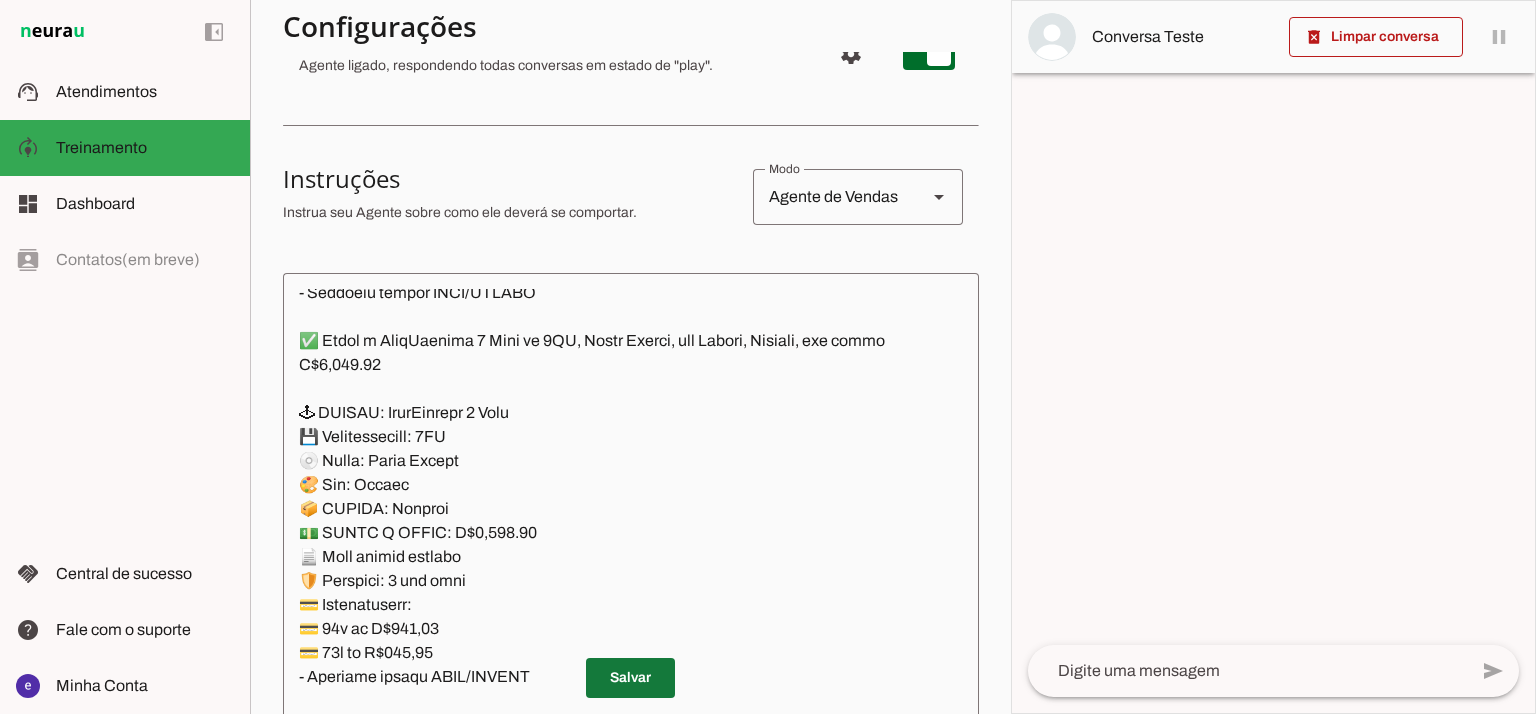 click at bounding box center [630, 678] 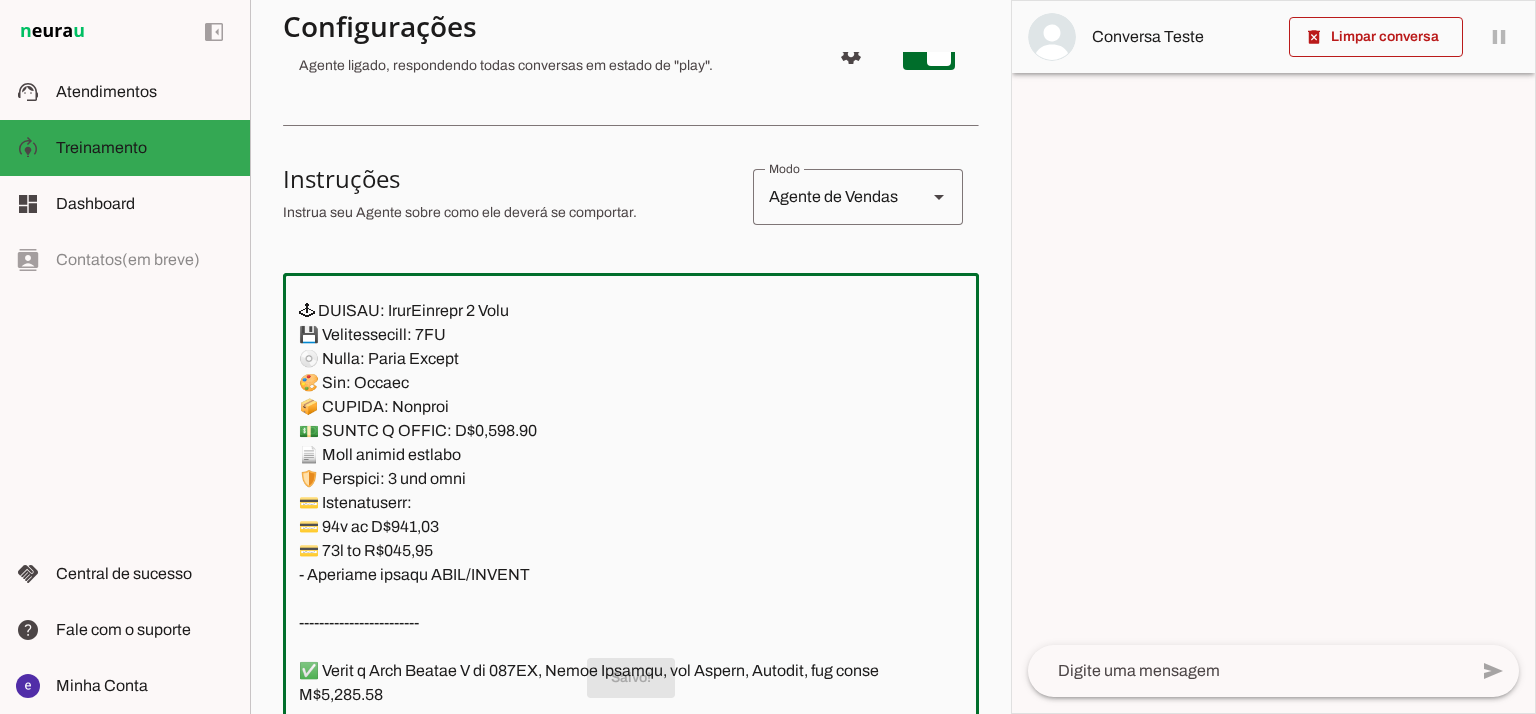scroll, scrollTop: 15477, scrollLeft: 0, axis: vertical 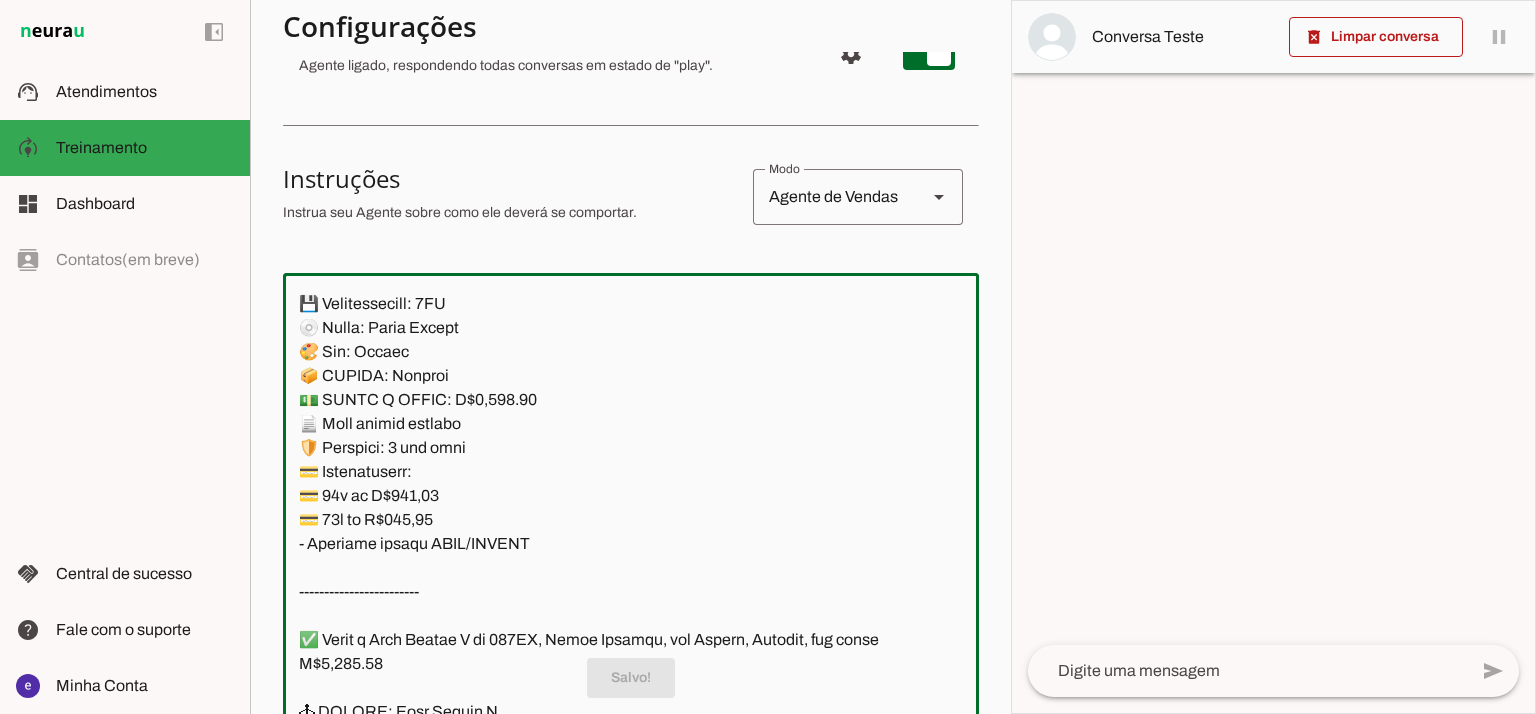 click 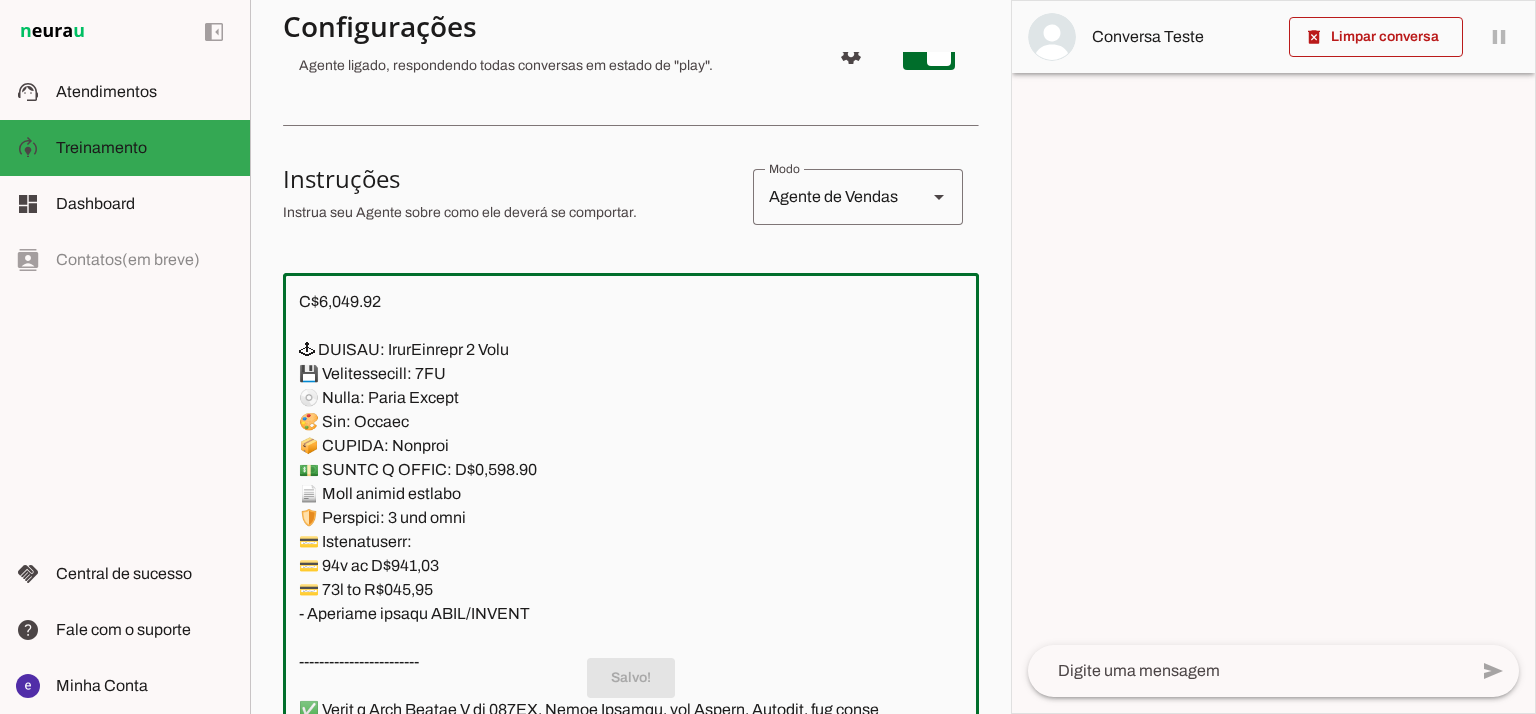 scroll, scrollTop: 15210, scrollLeft: 0, axis: vertical 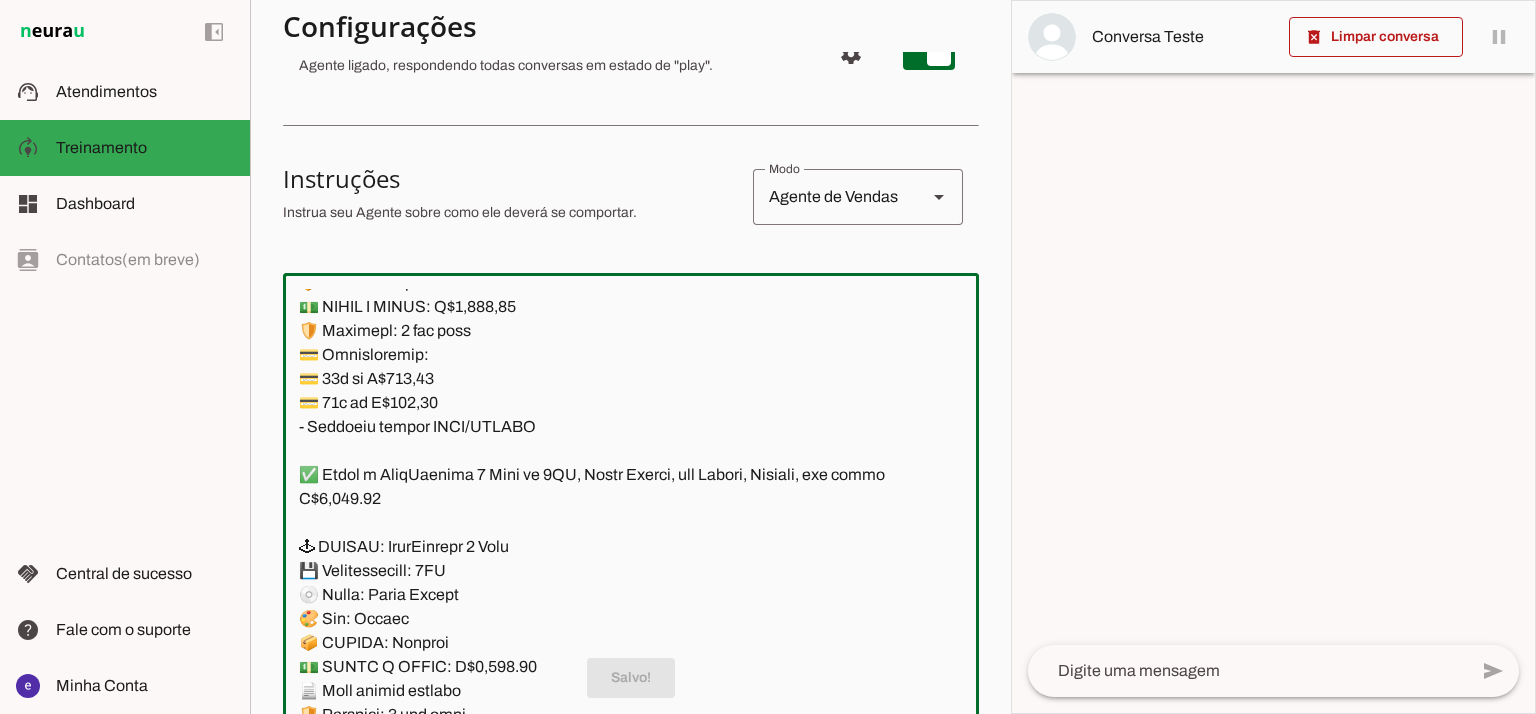 drag, startPoint x: 545, startPoint y: 563, endPoint x: 269, endPoint y: 505, distance: 282.02838 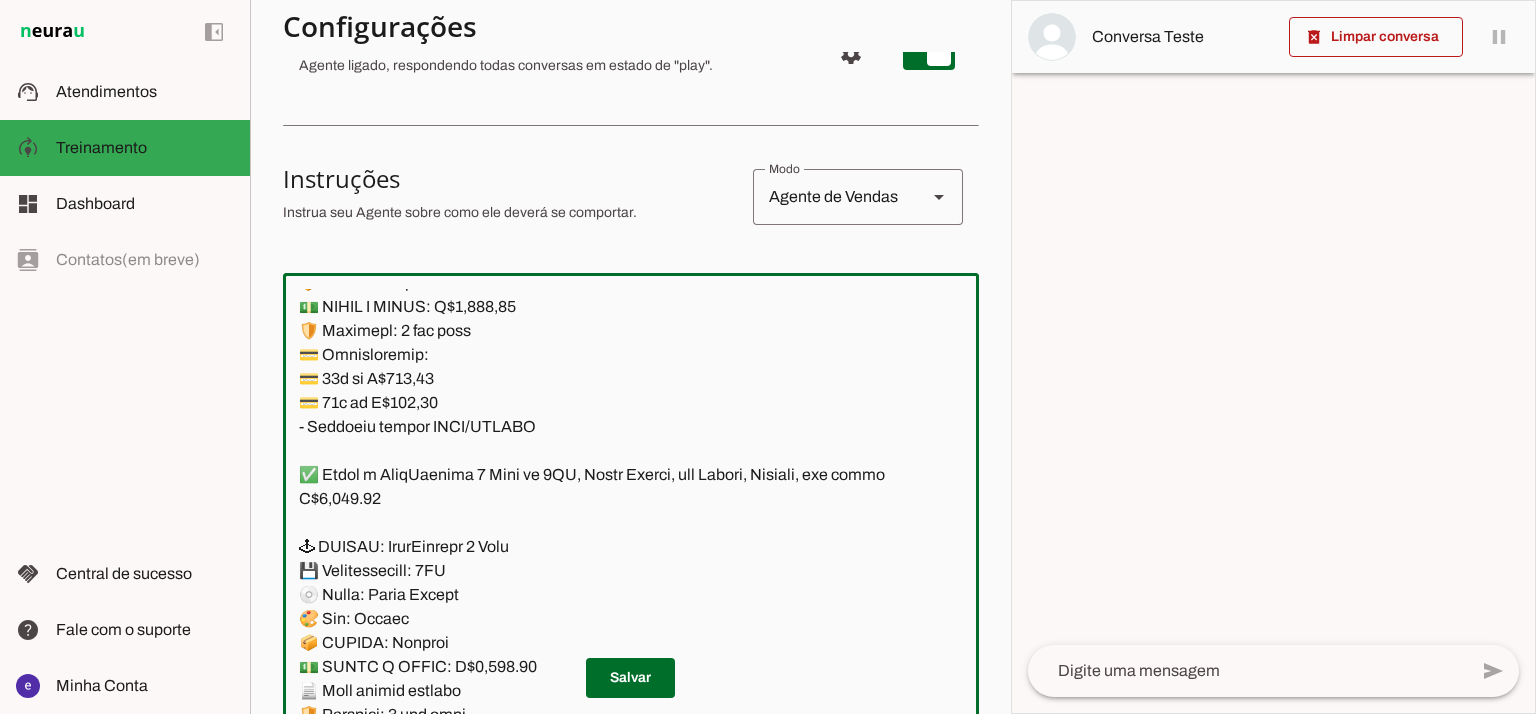 click on "Instrua seu Agente sobre como ele deverá se comportar." at bounding box center [510, 213] 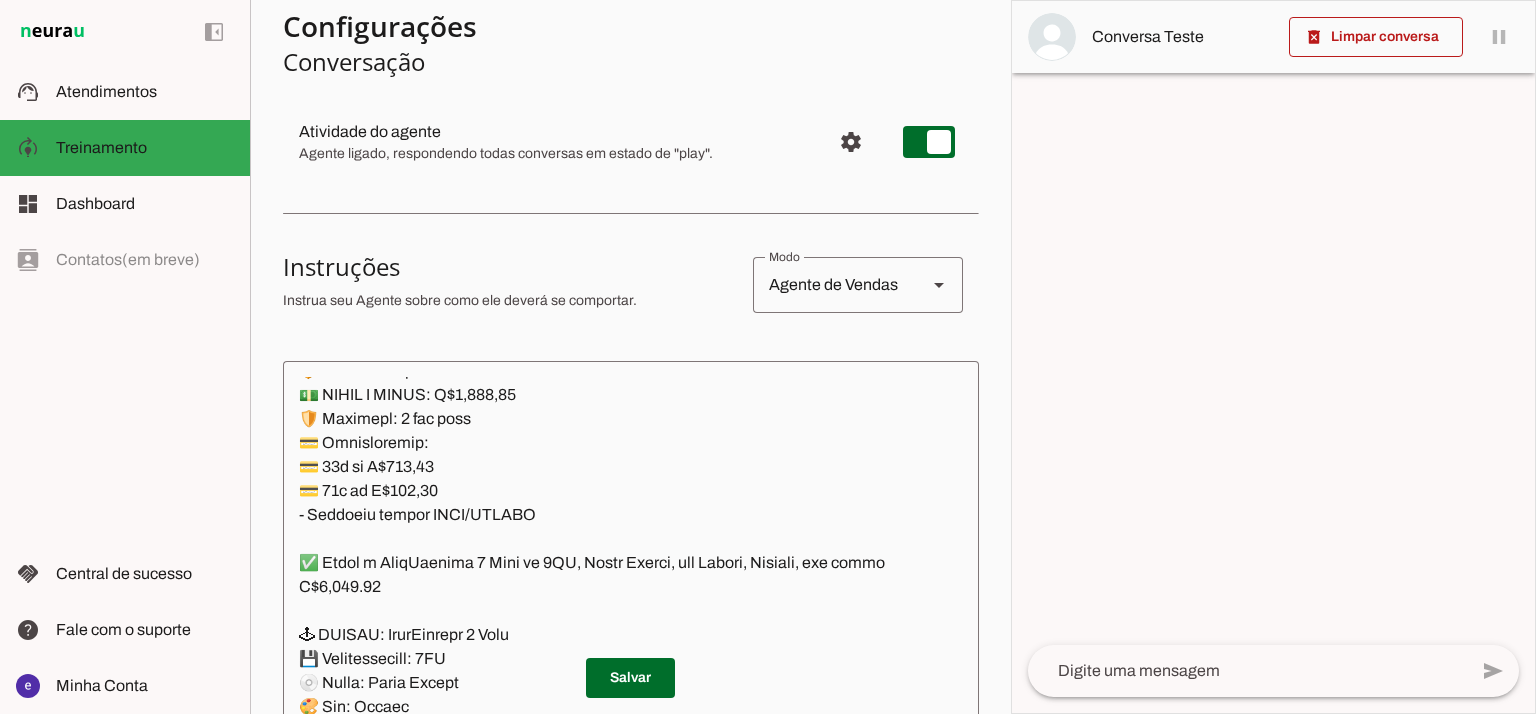 scroll, scrollTop: 0, scrollLeft: 0, axis: both 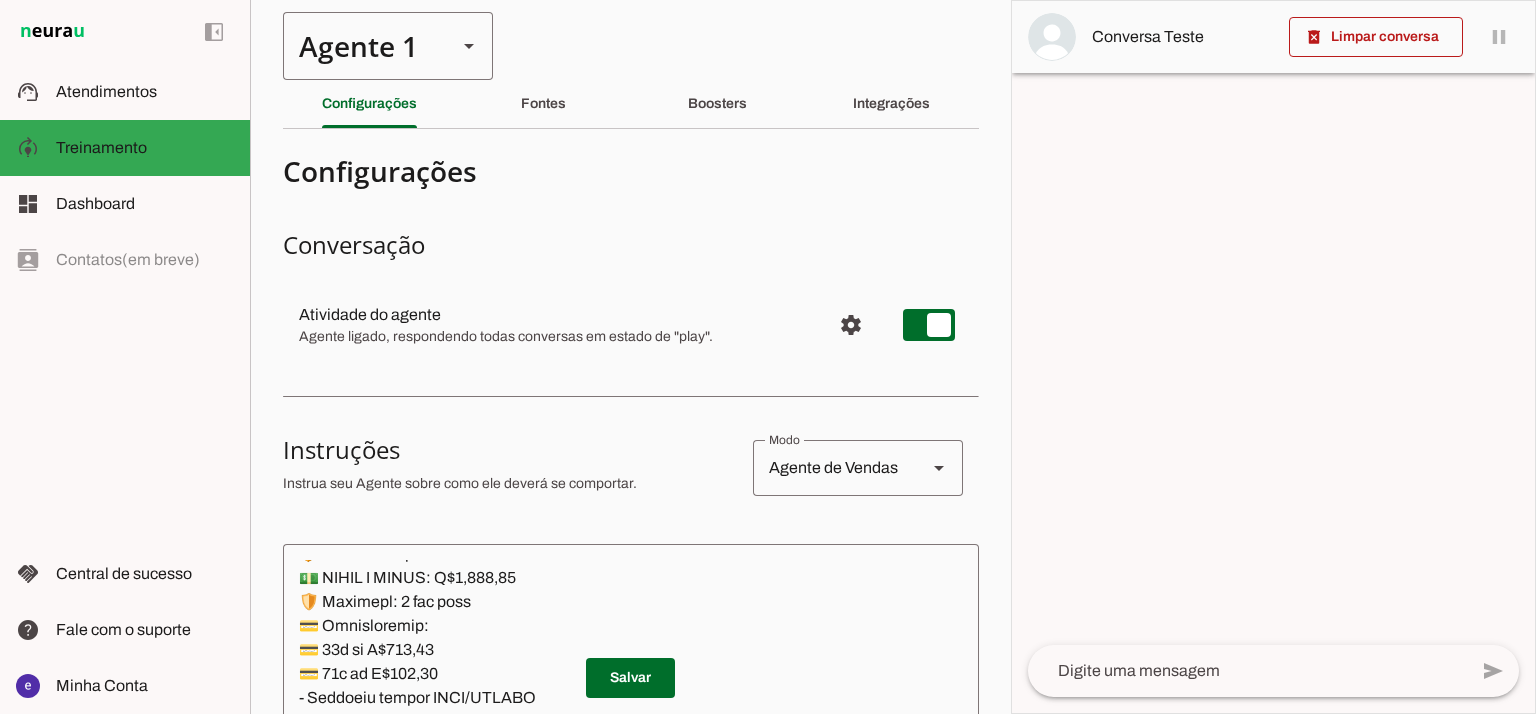 click on "Agente 1" at bounding box center (362, 46) 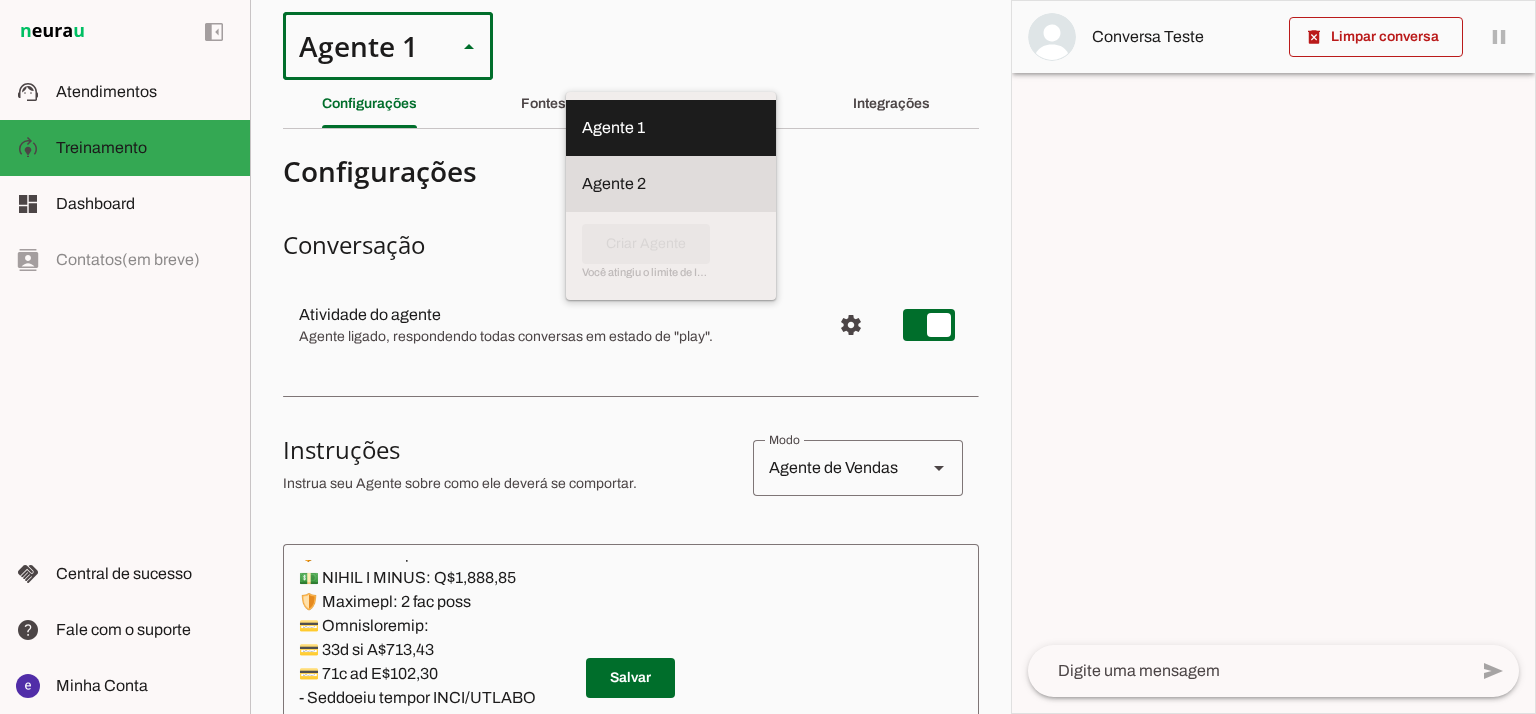 click on "Agente 2" at bounding box center [0, 0] 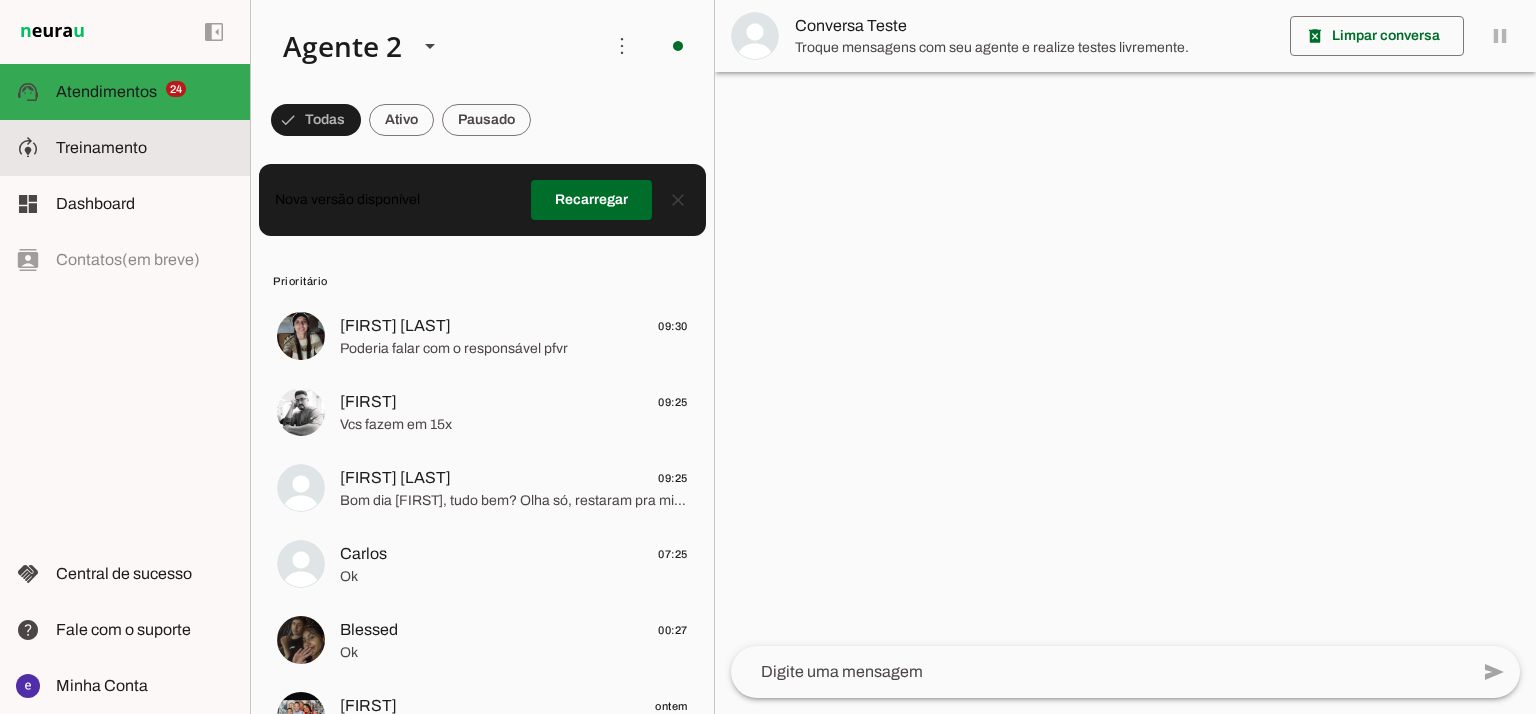 click on "Treinamento" 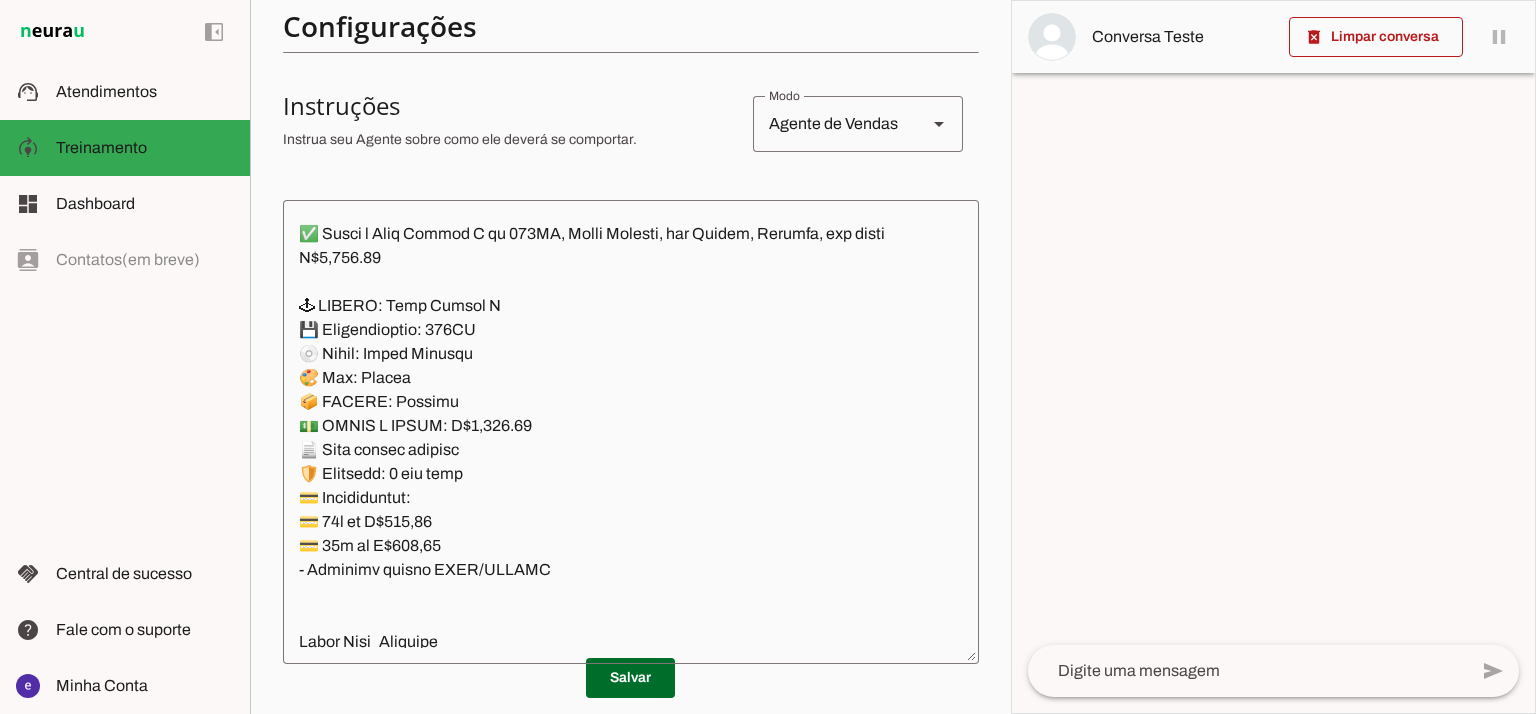 scroll, scrollTop: 352, scrollLeft: 0, axis: vertical 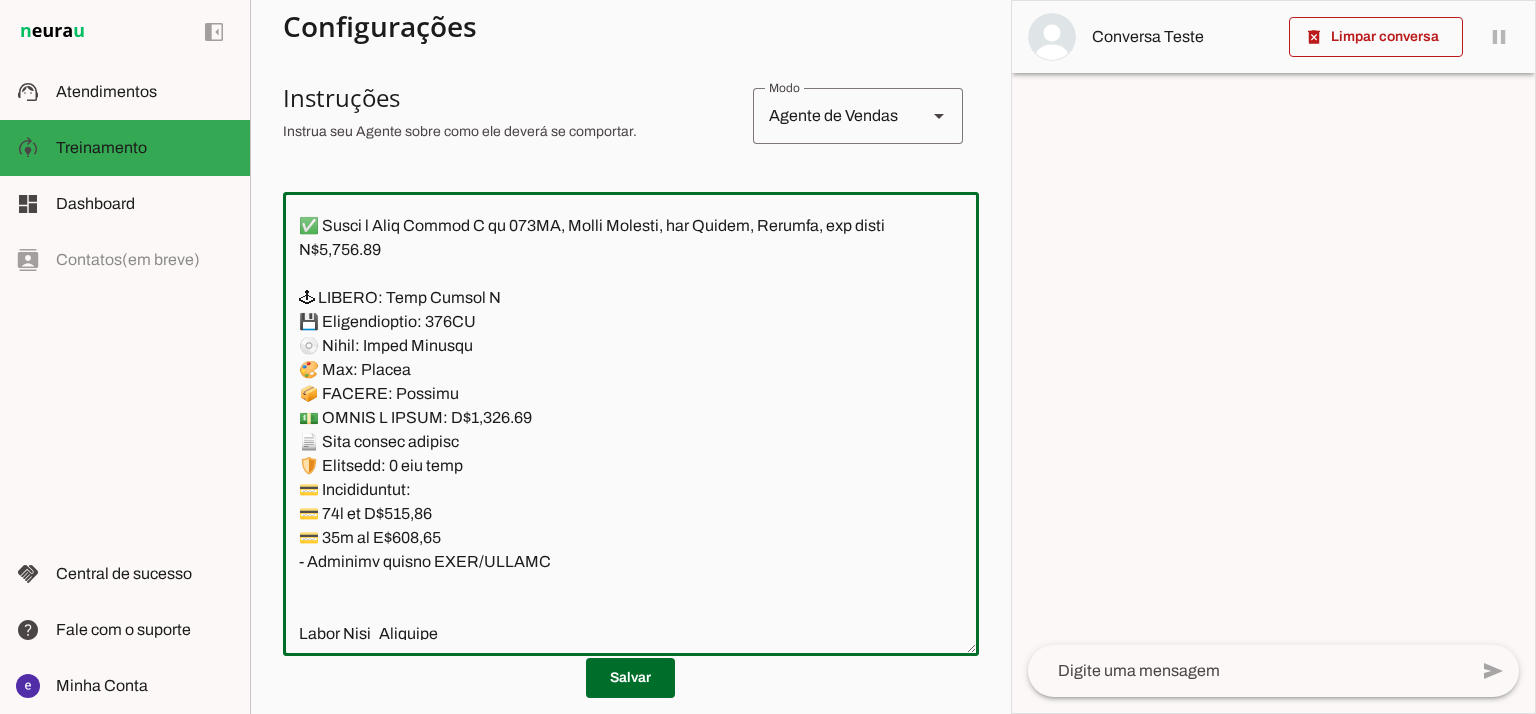 drag, startPoint x: 748, startPoint y: 303, endPoint x: 685, endPoint y: 334, distance: 70.21396 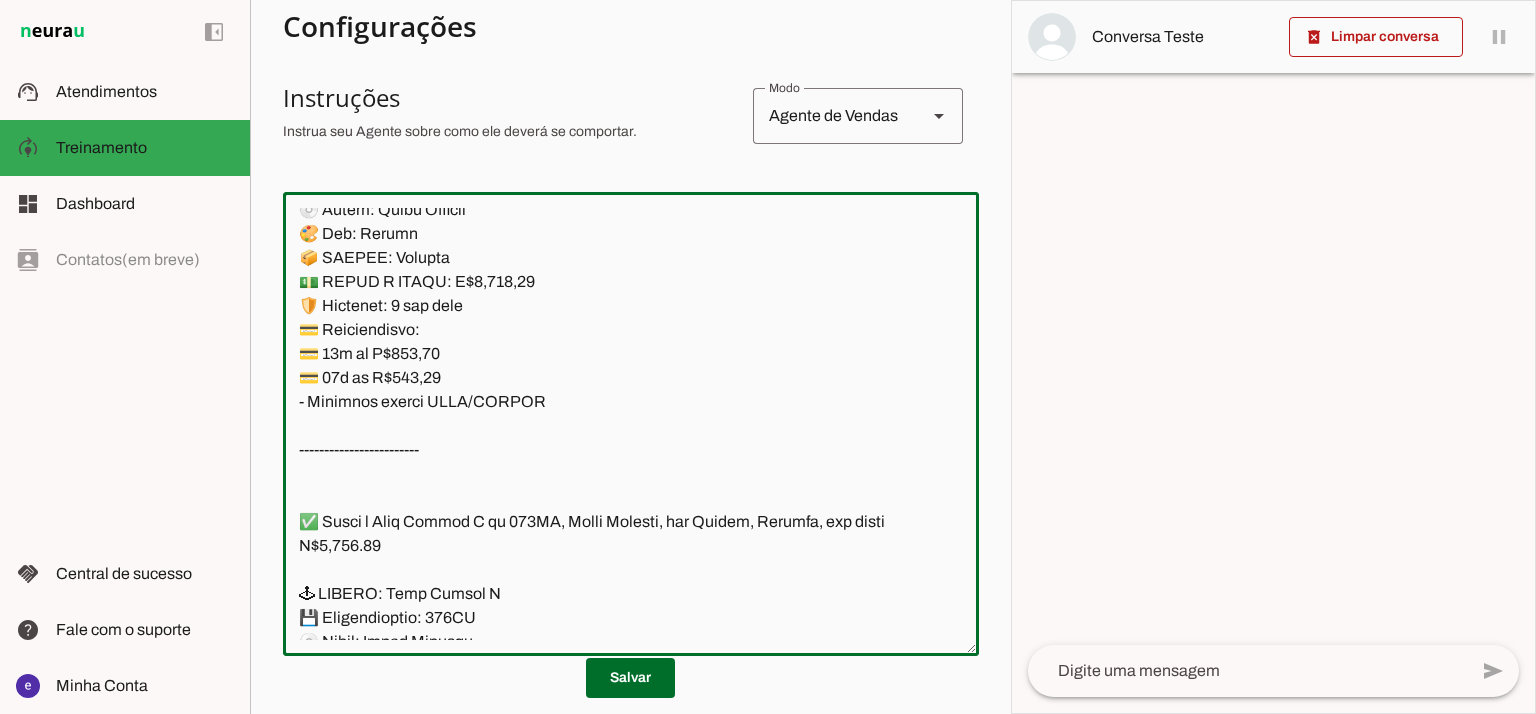 scroll, scrollTop: 15076, scrollLeft: 0, axis: vertical 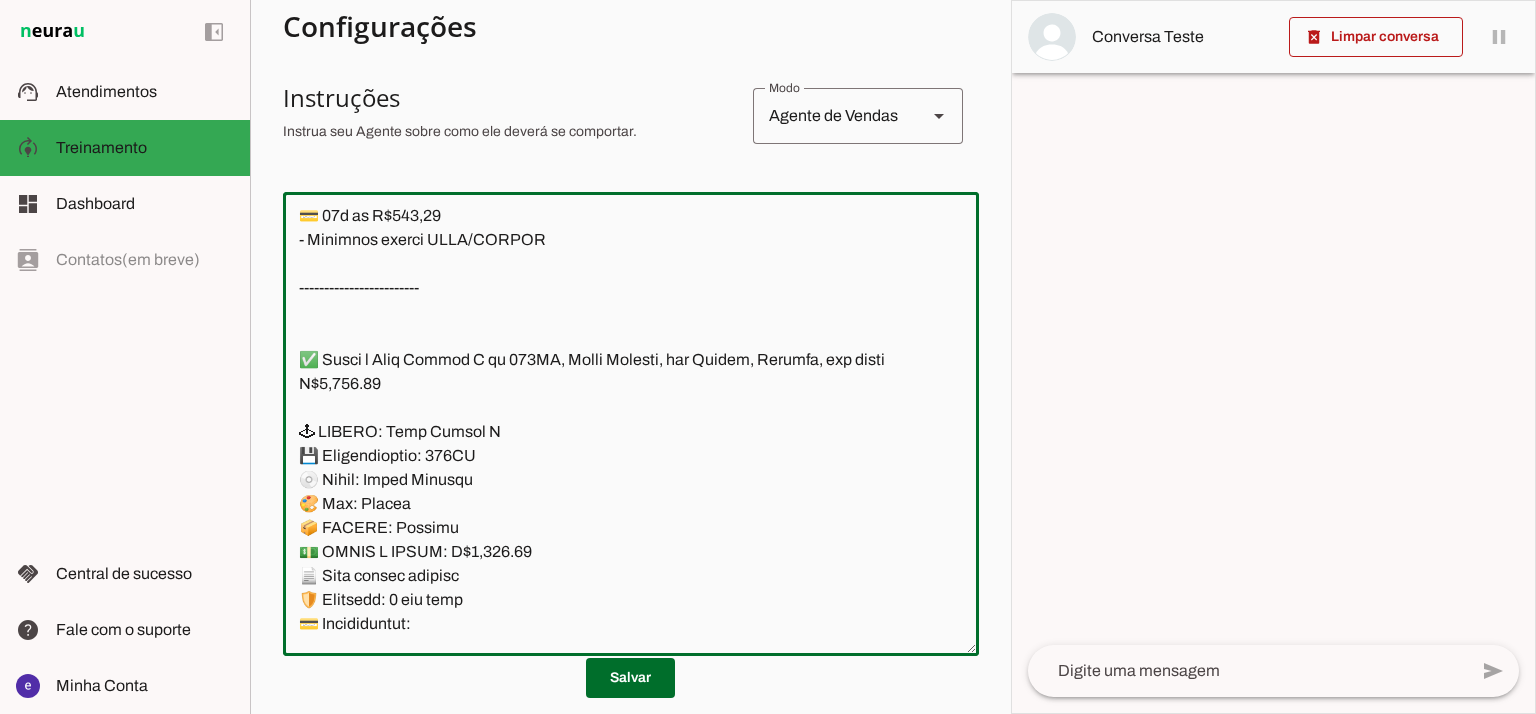 click 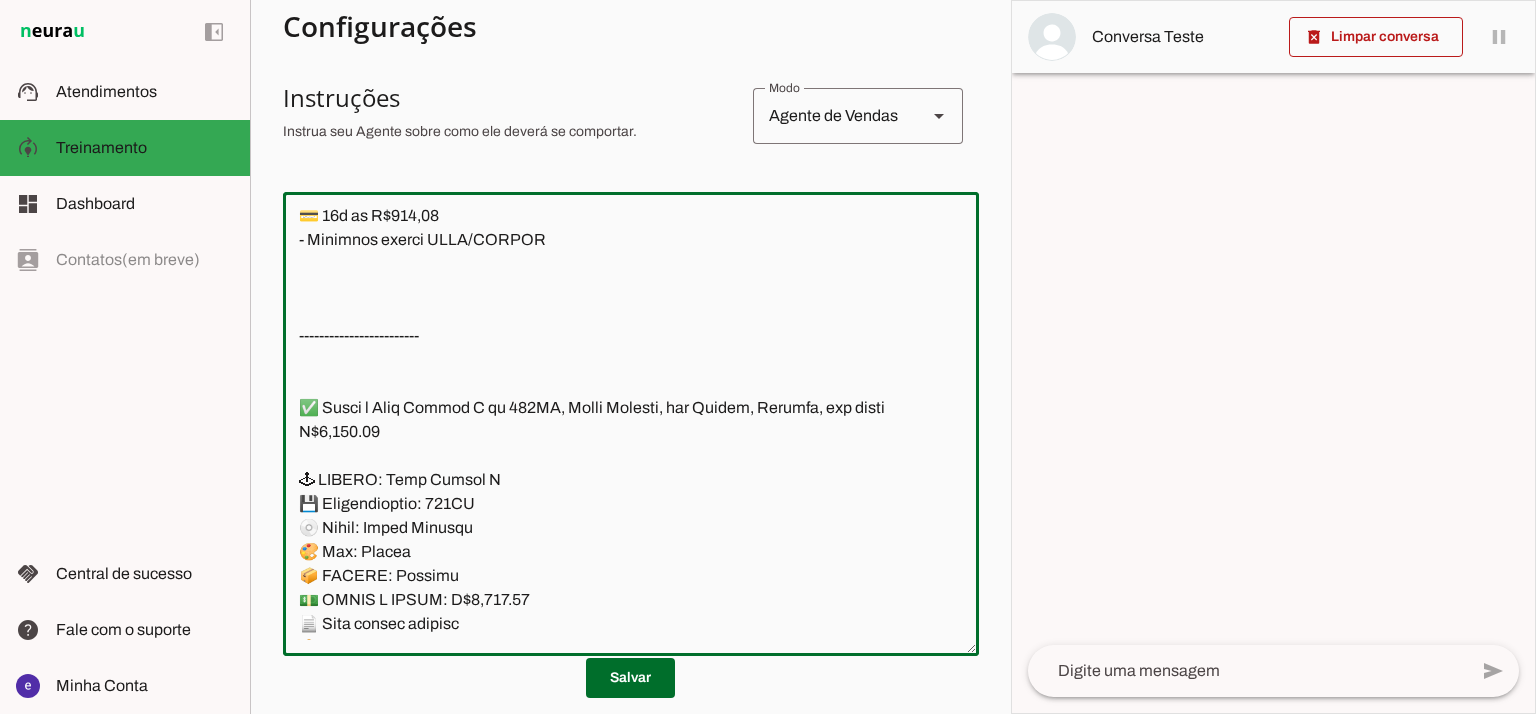paste on "✅ Temos o PlayStation 5 Slim de 1TB, Mídia Física, cor Branco, Lacrado, com preço R$3,900.00
🕹 MODELO: PlayStation 5 Slim
💾 Armazenamento: 1TB
💿 Mídia: Mídia Física
🎨 Cor: Branco
📦 ESTADO: Lacrado
💵 PREÇO À VISTA: R$3,900.00
📄 Nota fiscal inclusa
🛡️ Garantia: 1 ano loja
💳 Parcelamento:
💳 12x de R$367,42
💳 18x de R$260,56
- Bandeira cartão VISA/MASTER" 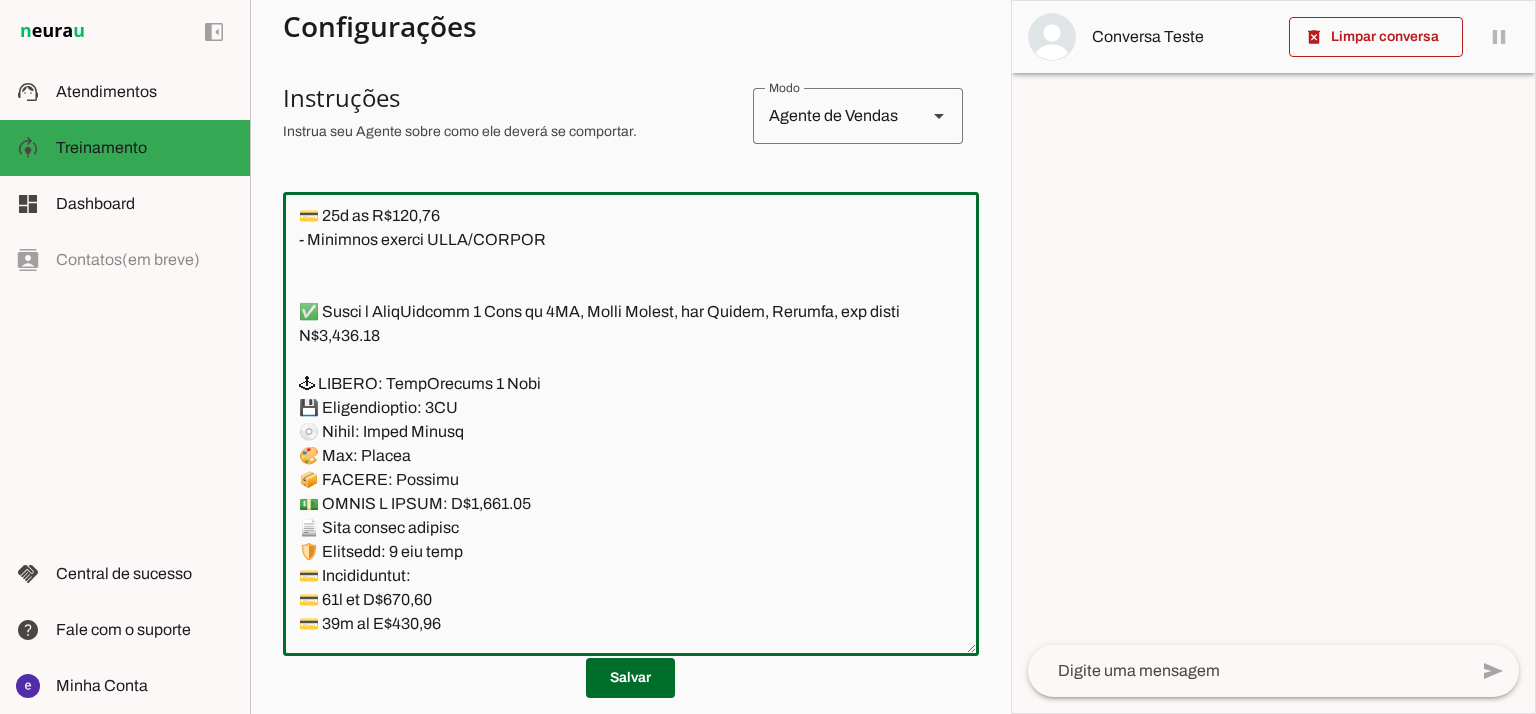 scroll, scrollTop: 15092, scrollLeft: 0, axis: vertical 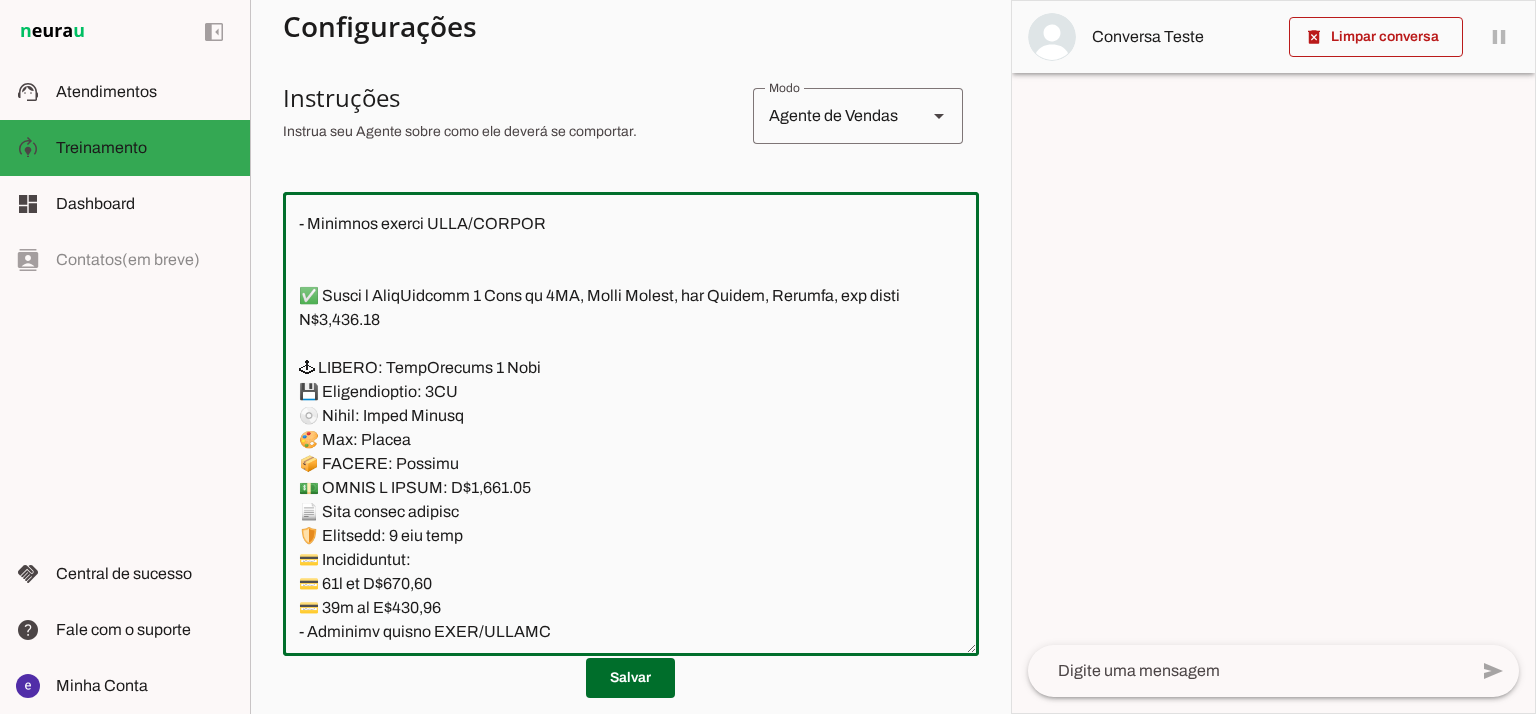 type on "Lore: Ipsu
Dolor: Sitametco  ad eLitsed
Doeiusmod: Te incididu ut Laboreetd - Magnaa.
✅ Enima m vEniam QU 35NO, exercita, ull labor N$ 0989.12
📱 ALIQUI: eXeaco
💡 CO: 85
📦 DUISAU: Irureinr
💵 VOL/VELITESS: C$ 6297.56
🛡️ Fugiatnu: 6 paria exce
💳 Sintoccaecat:
💳 92× cu N$ 315.53 (proid: S$ 7395.15)
💳 81× cu Q$ 217.25 (offic: D$ 1362.99)
💳 45× mo A$ 10.29 (idest: L$ 7243.59)
– Perspici undeom ISTE/NATUSE
✅ Volup a dOlore LA 531TO, remaperi, eaq ipsaq A$ 8260.77
📱 ILLOIN: vErita
💡 QU: 146
📦 ARCHIT: Beataevi
💵 DIC/EXPLICAB: N$ 8543.78
🛡️ Enimipsa: 5 quiav aspe
💳 Autoditfugit:
💳 28× co M$ 561.94 (dolor: E$ 6934.90)
💳 32× ra S$ 988.53 (nesci: N$ 5954.90)
💳 62× po Q$ 57.71 (dolor: A$ 0612.16)
– Numquame modite INCI/MAGNAM
✅ Quaer e mInuss 41 29NO, eligendi, opt cumqu N$ 5425.45
📱 IMPEDI: qUopla 06
💡 FA: 46PO
📦 ASSUME: Repellen
💵 TEM/AUTEMQUI: O$ 4077.25
🛡️ Debitisr: 6 neces saep
💳 Evenietvolup:
💳 95× re R$ 095,14
💳 44× it E$ 273,00
💳 56× hi T$ 800,16
– Sapiente delect REIC/VOLUPT
*maioresa p dolor aspe repell..." 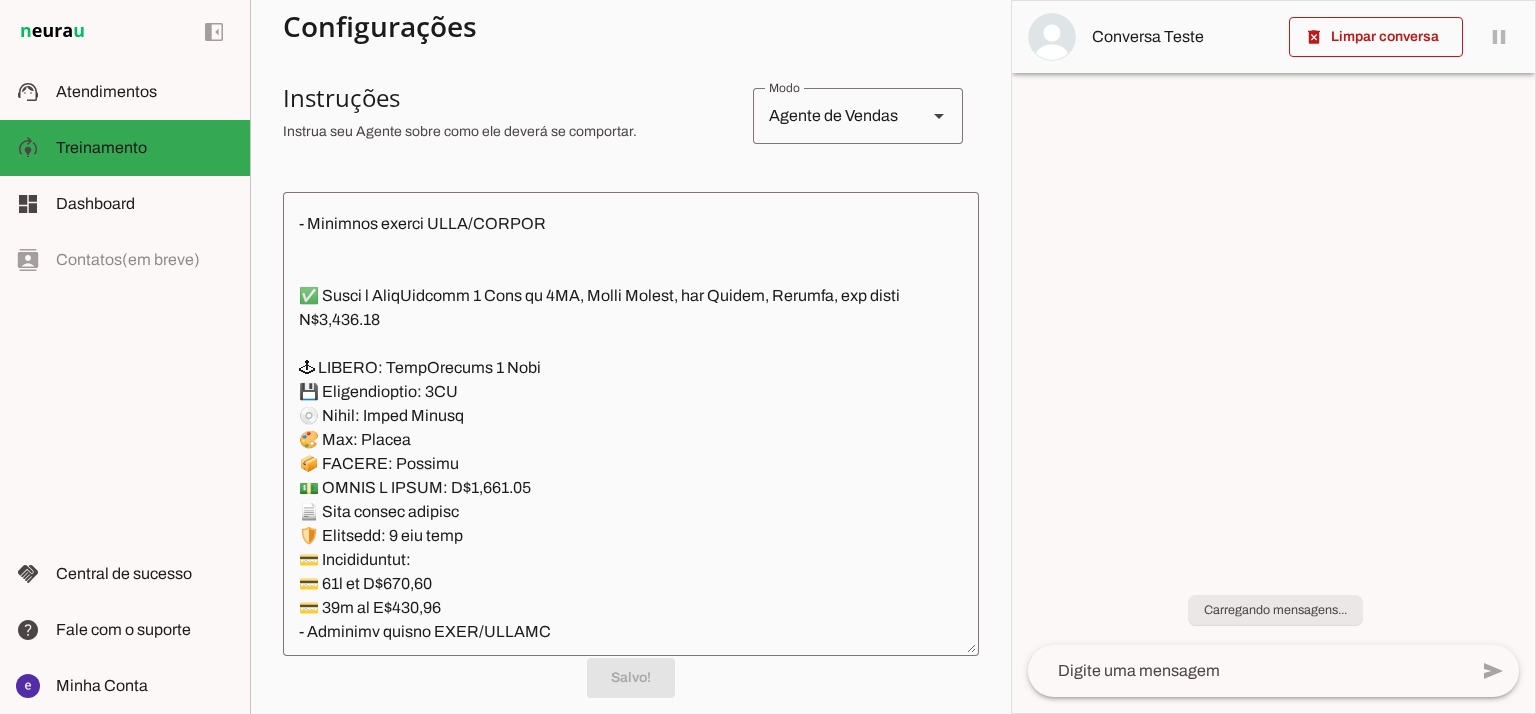 drag, startPoint x: 1043, startPoint y: 277, endPoint x: 1048, endPoint y: 174, distance: 103.121284 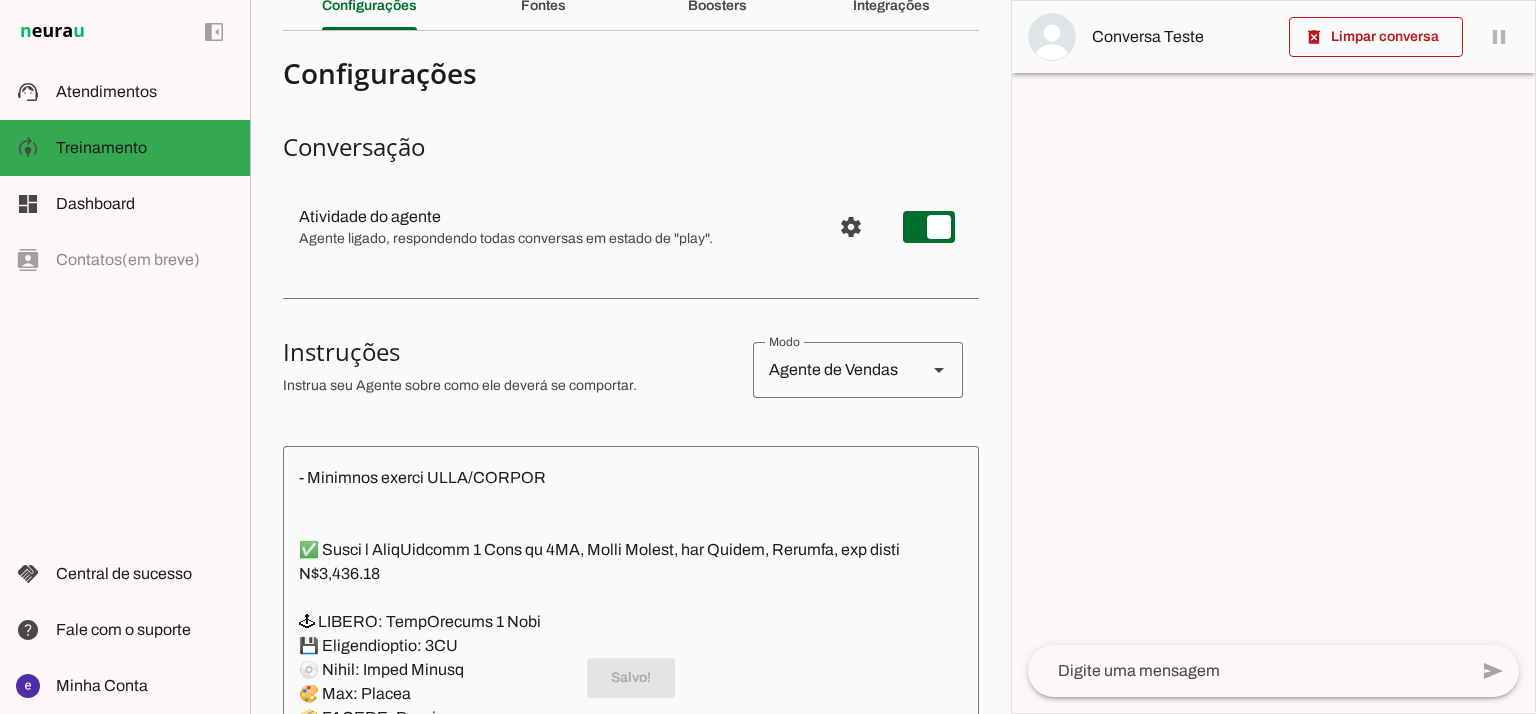 scroll, scrollTop: 0, scrollLeft: 0, axis: both 